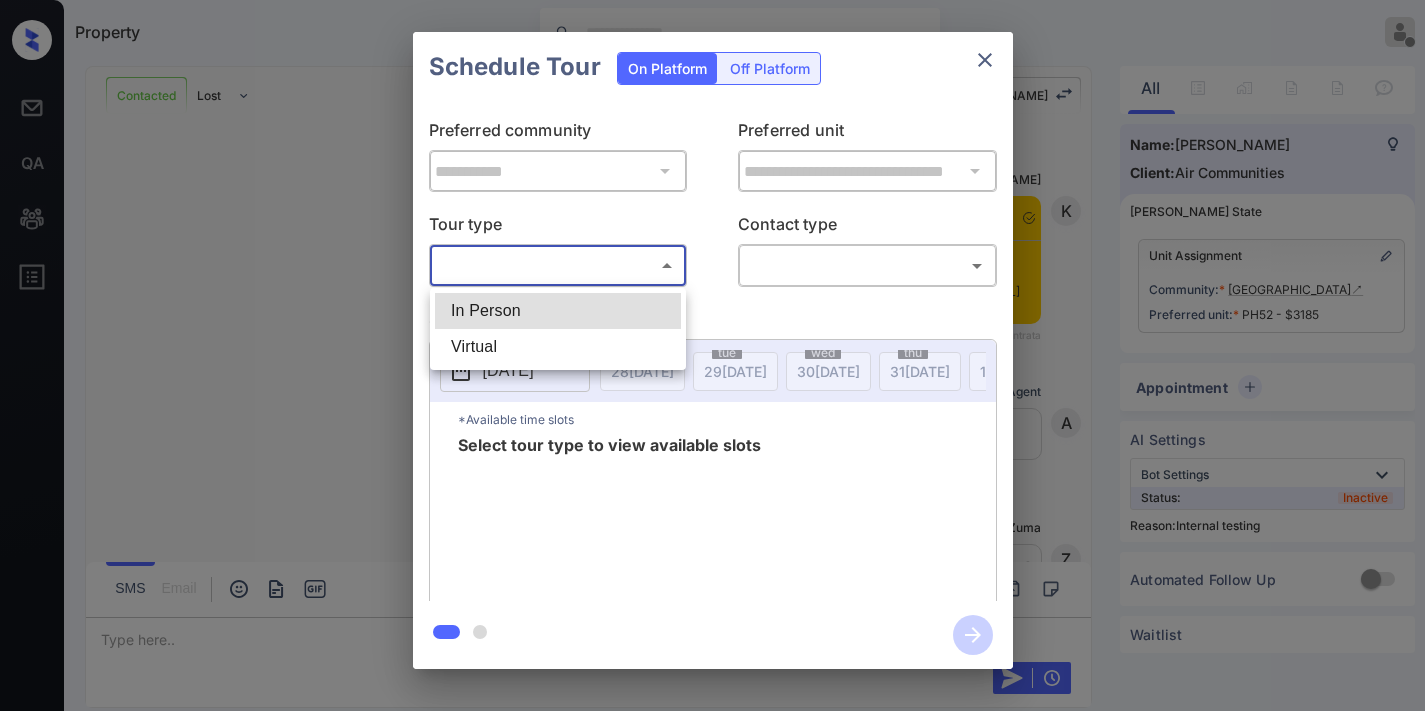 scroll, scrollTop: 0, scrollLeft: 0, axis: both 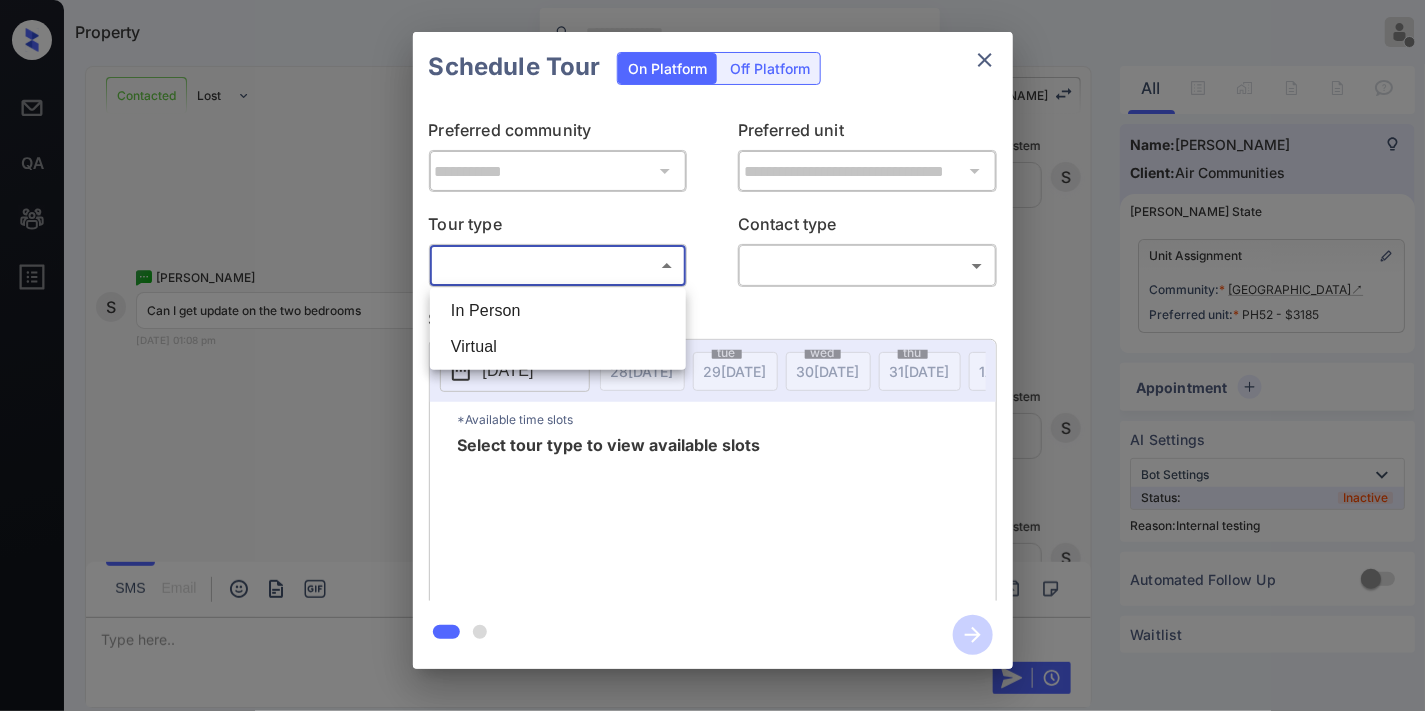 click on "In Person Virtual" at bounding box center [558, 329] 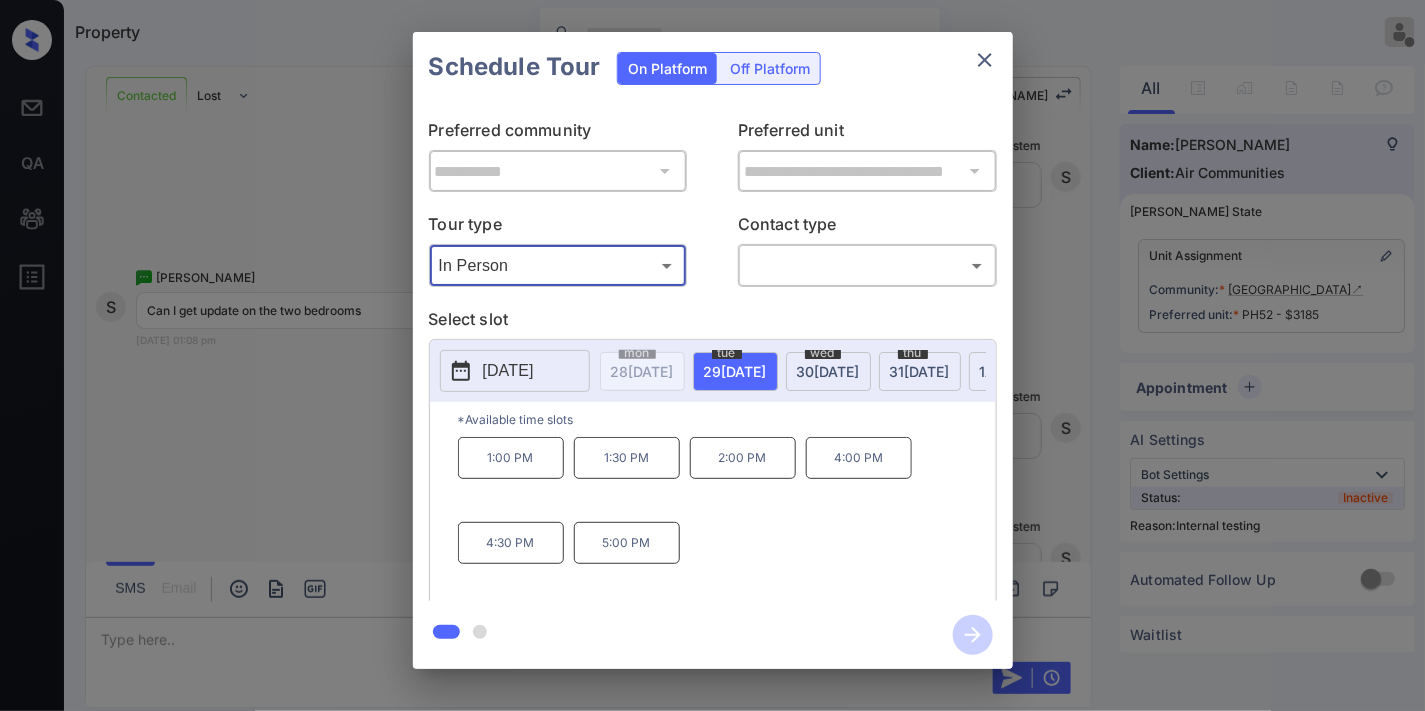 click 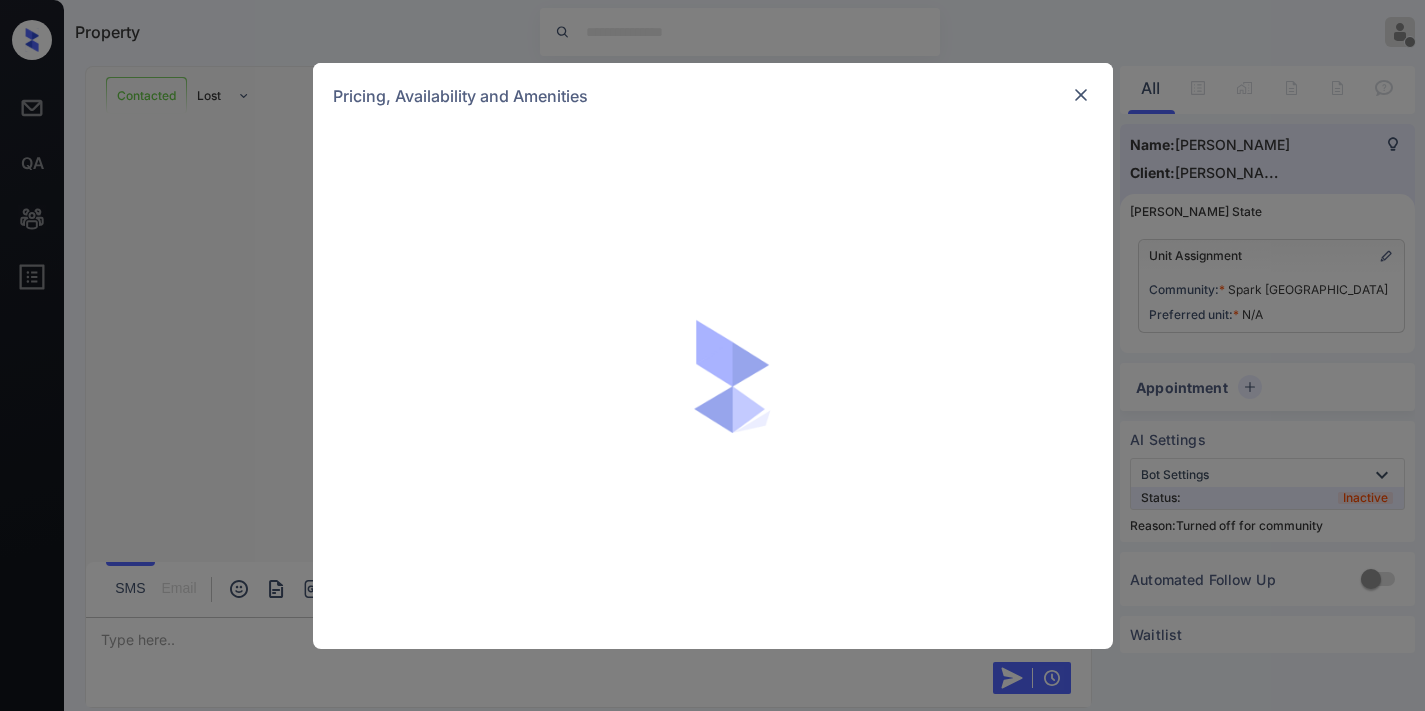 scroll, scrollTop: 0, scrollLeft: 0, axis: both 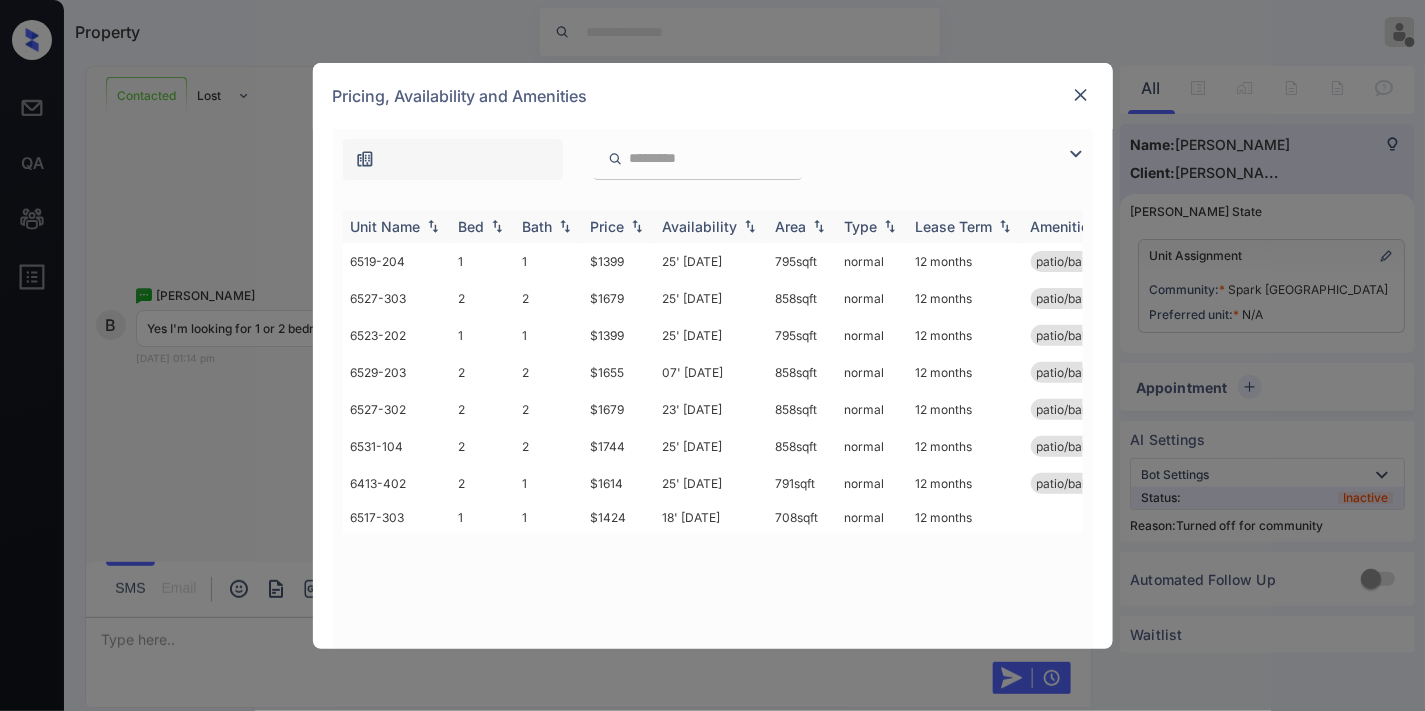 click at bounding box center (637, 226) 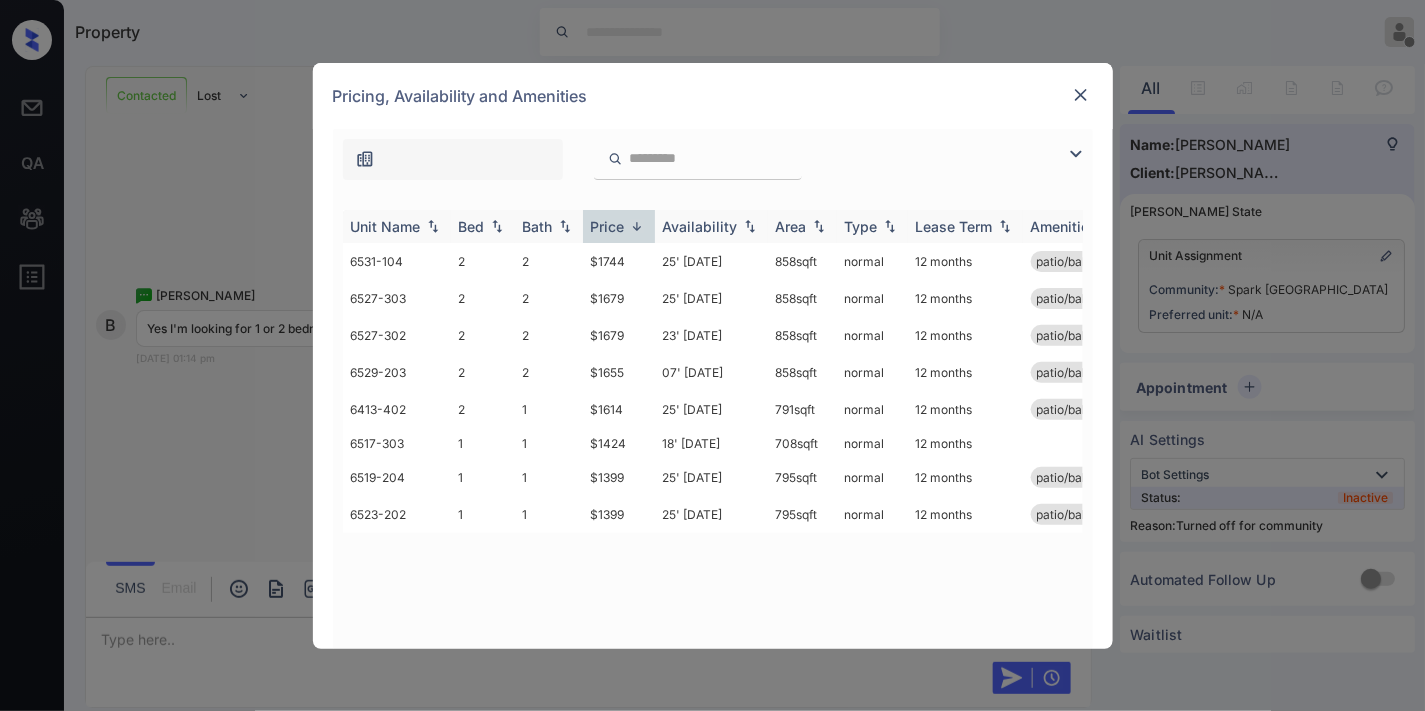 click at bounding box center [637, 226] 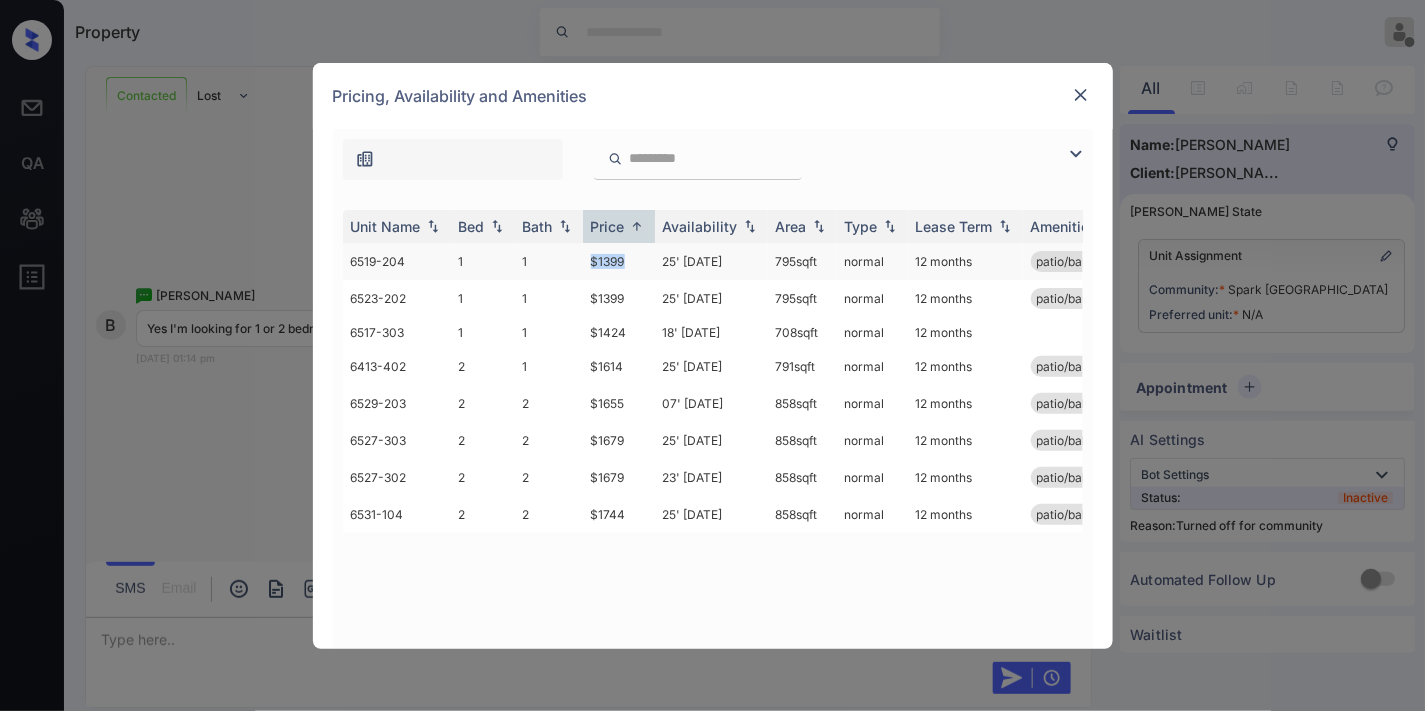 drag, startPoint x: 645, startPoint y: 251, endPoint x: 575, endPoint y: 251, distance: 70 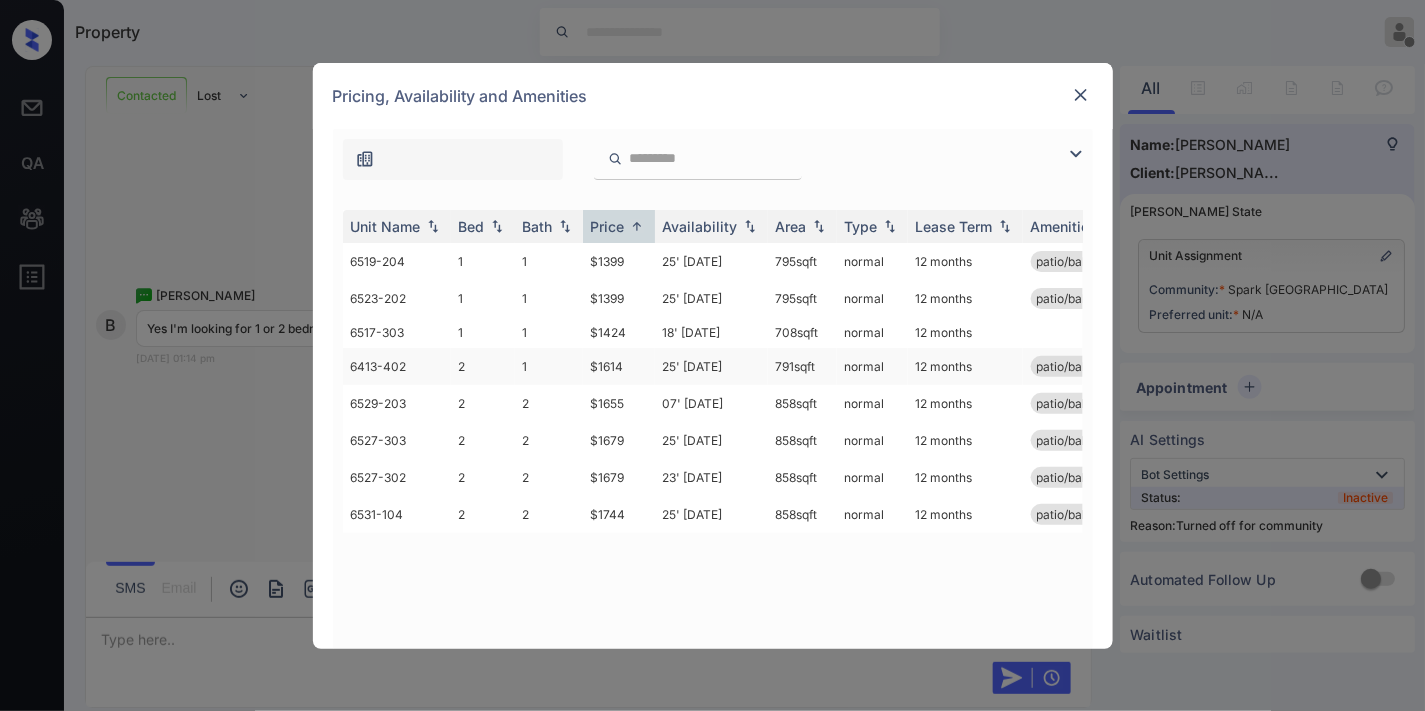 click on "$1614" at bounding box center (619, 366) 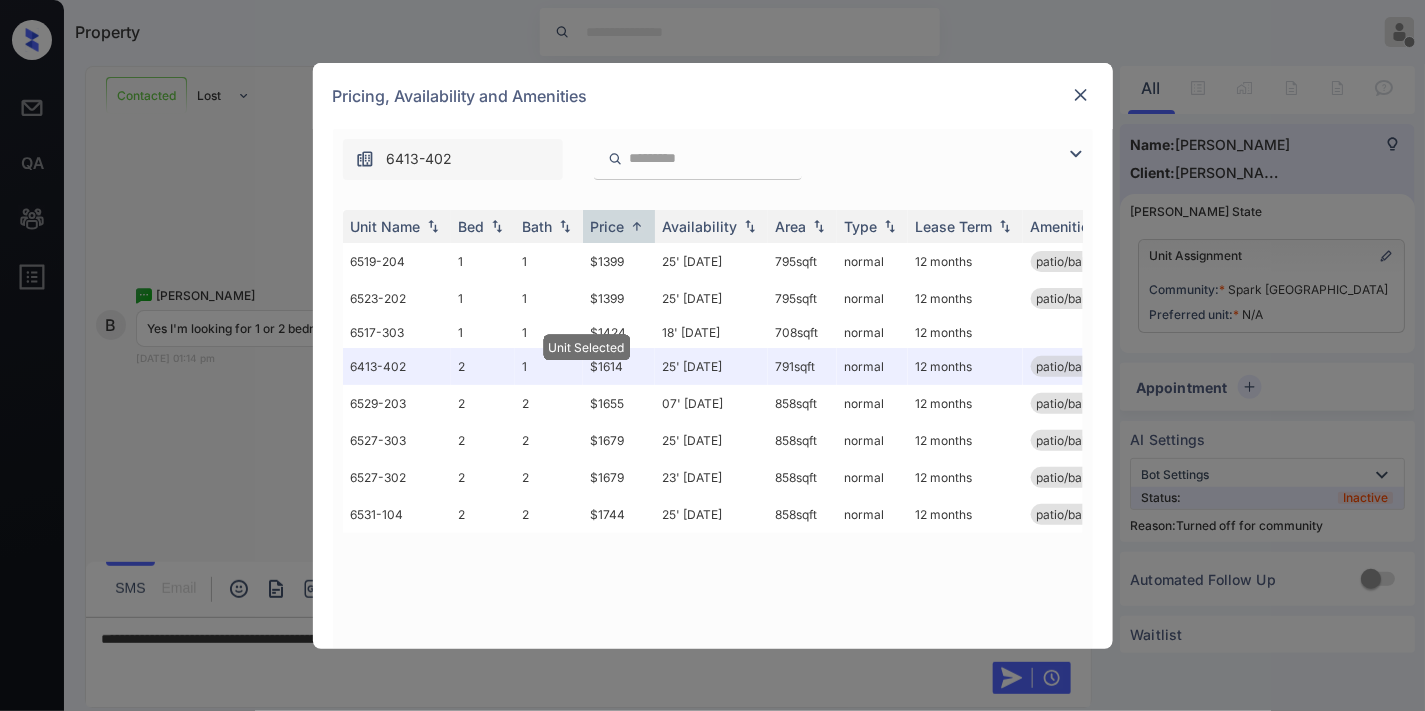 click at bounding box center [1081, 95] 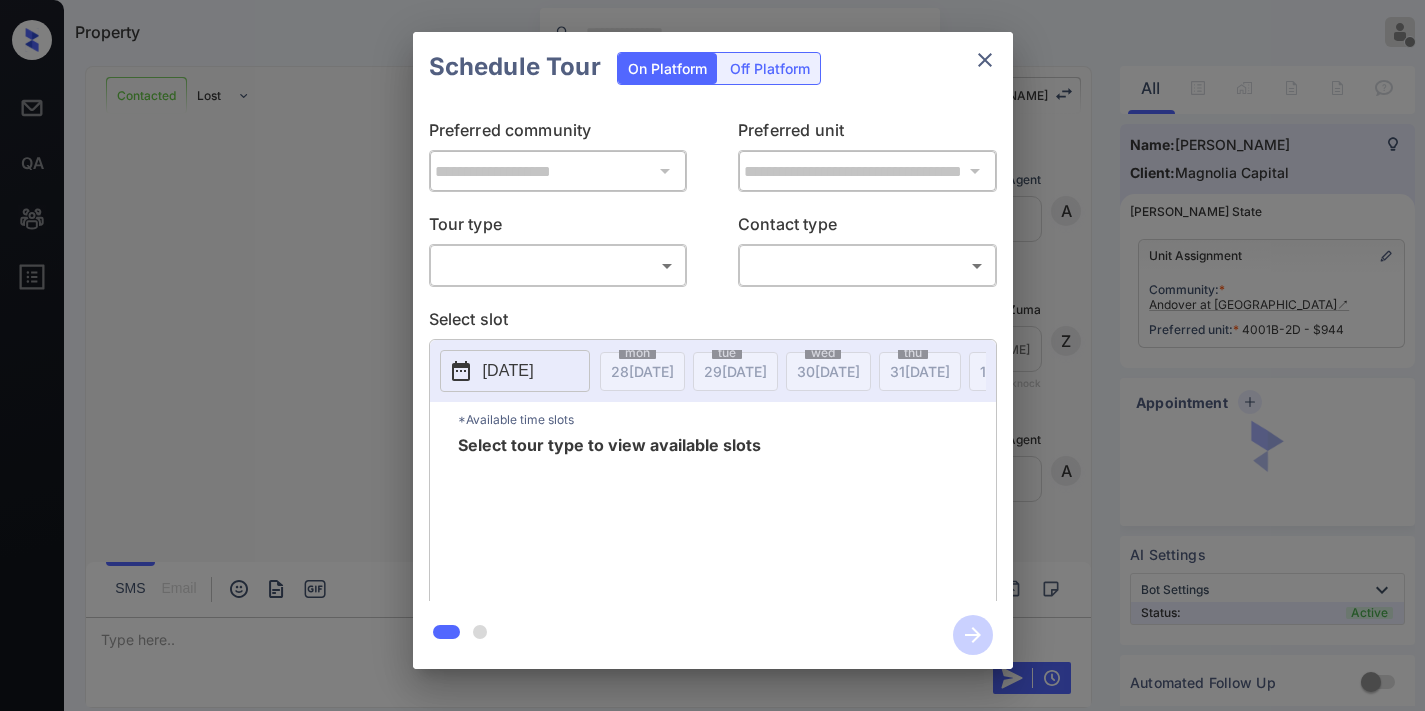 click on "Property [PERSON_NAME] Offline Set yourself   online Set yourself   on break Profile Switch to  dark  mode Sign out Contacted Lost Lead Sentiment: Angry Upon sliding the acknowledgement:  Lead will move to lost stage. * ​ SMS and call option will be set to opt out. AFM will be turned off for the lead. [PERSON_NAME] New Message Agent Lead created via webhook in Inbound stage. [DATE] 11:36 am A New Message [PERSON_NAME] Lead transferred to leasing agent: [PERSON_NAME] [DATE] 11:36 am  Sync'd w  knock Z New Message Agent AFM Request sent to [PERSON_NAME]. [DATE] 11:36 am A New Message Agent Notes Note: Structured Note:
Move In Date: [DATE]
[DATE] 11:36 am A New Message [PERSON_NAME] Lead Details Updated
Move In Date:  [DATE]
[DATE] 11:36 am K New Message [PERSON_NAME] [DATE] 11:36 am   | SmarterAFMV2Sms  Sync'd w  knock K New Message [PERSON_NAME] Lead archived by [PERSON_NAME]! [DATE] 11:36 am K New Message [PERSON_NAME] i'm looking for 1 bedroom and anytime after 5 works for me [DATE] 12:11 pm   knock" at bounding box center [712, 355] 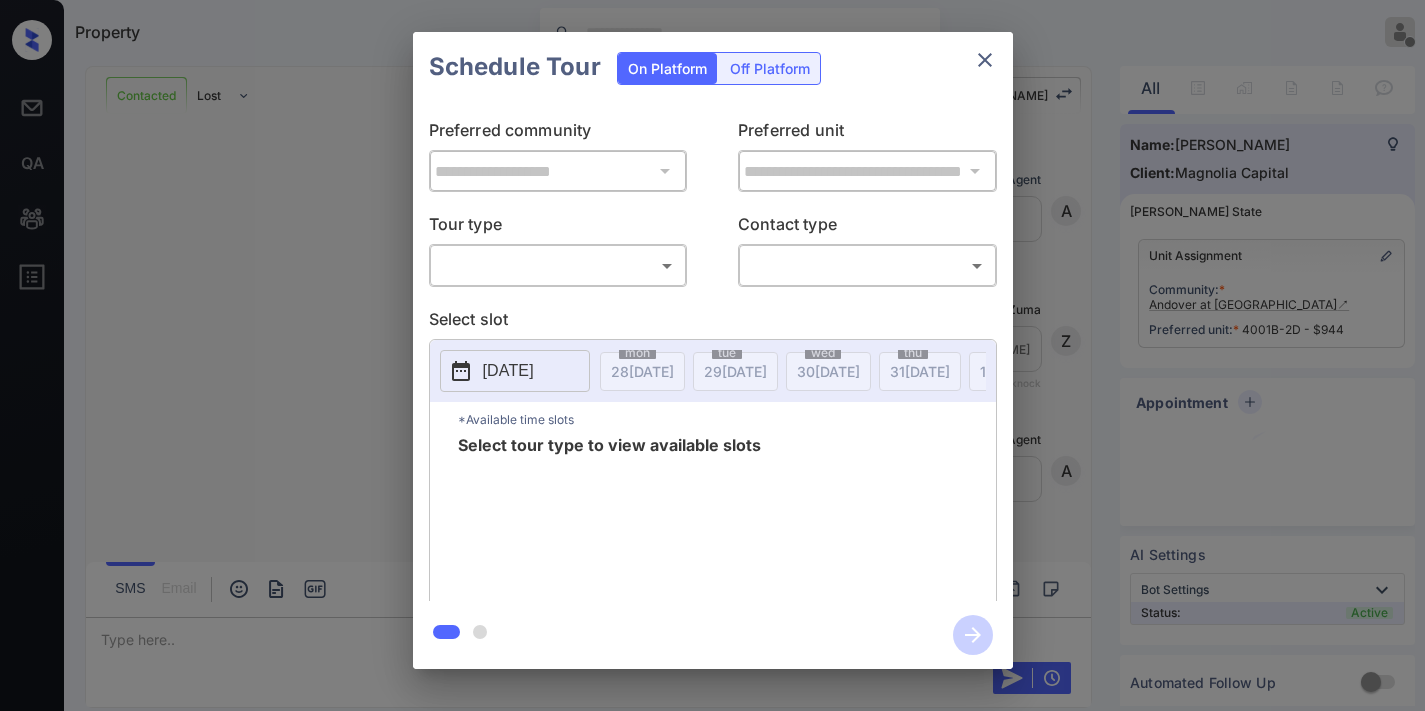 scroll, scrollTop: 0, scrollLeft: 0, axis: both 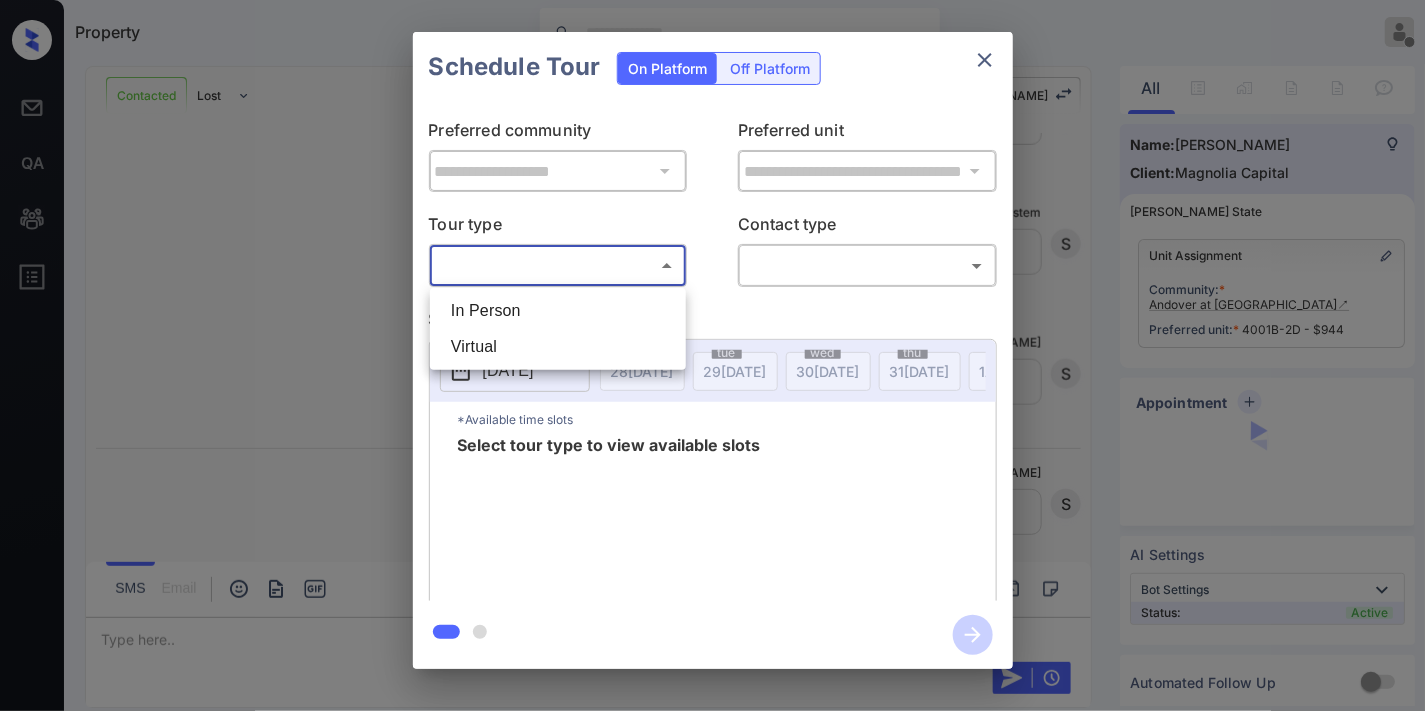 click on "In Person" at bounding box center (558, 311) 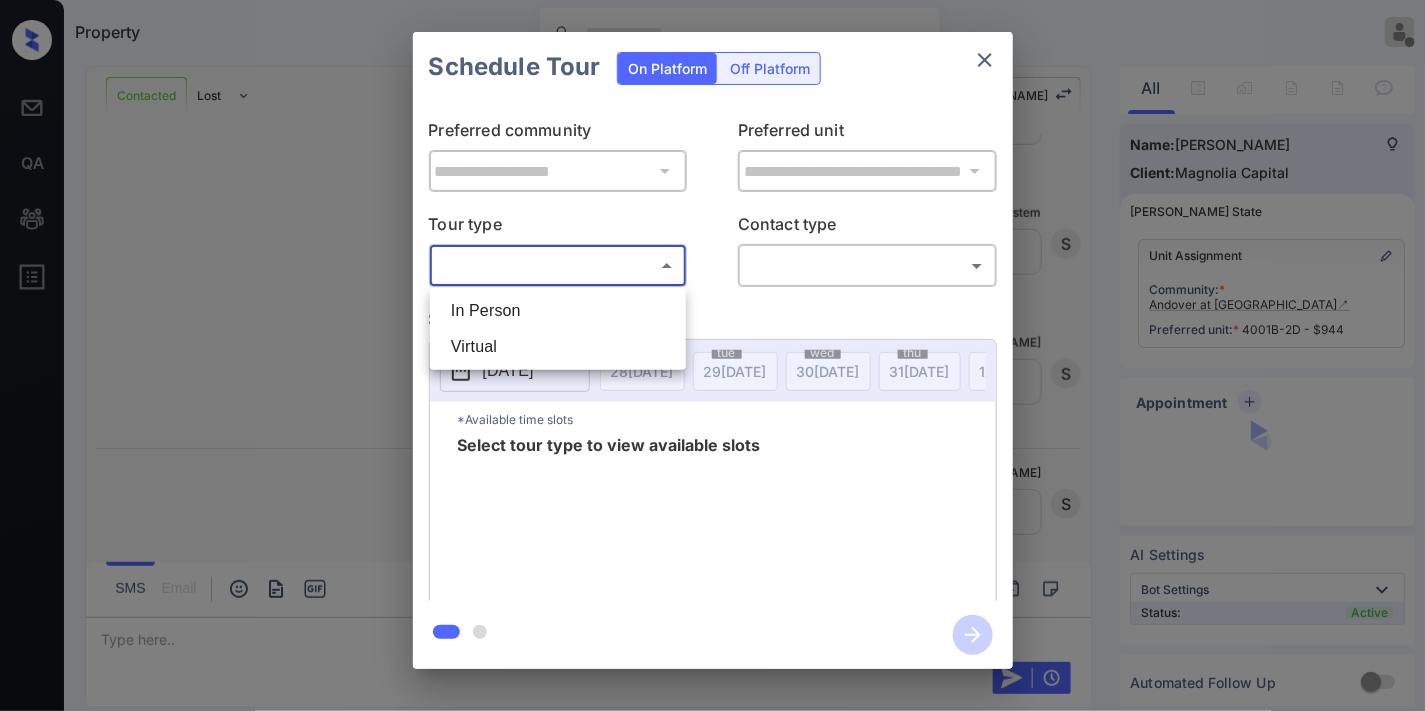 type on "********" 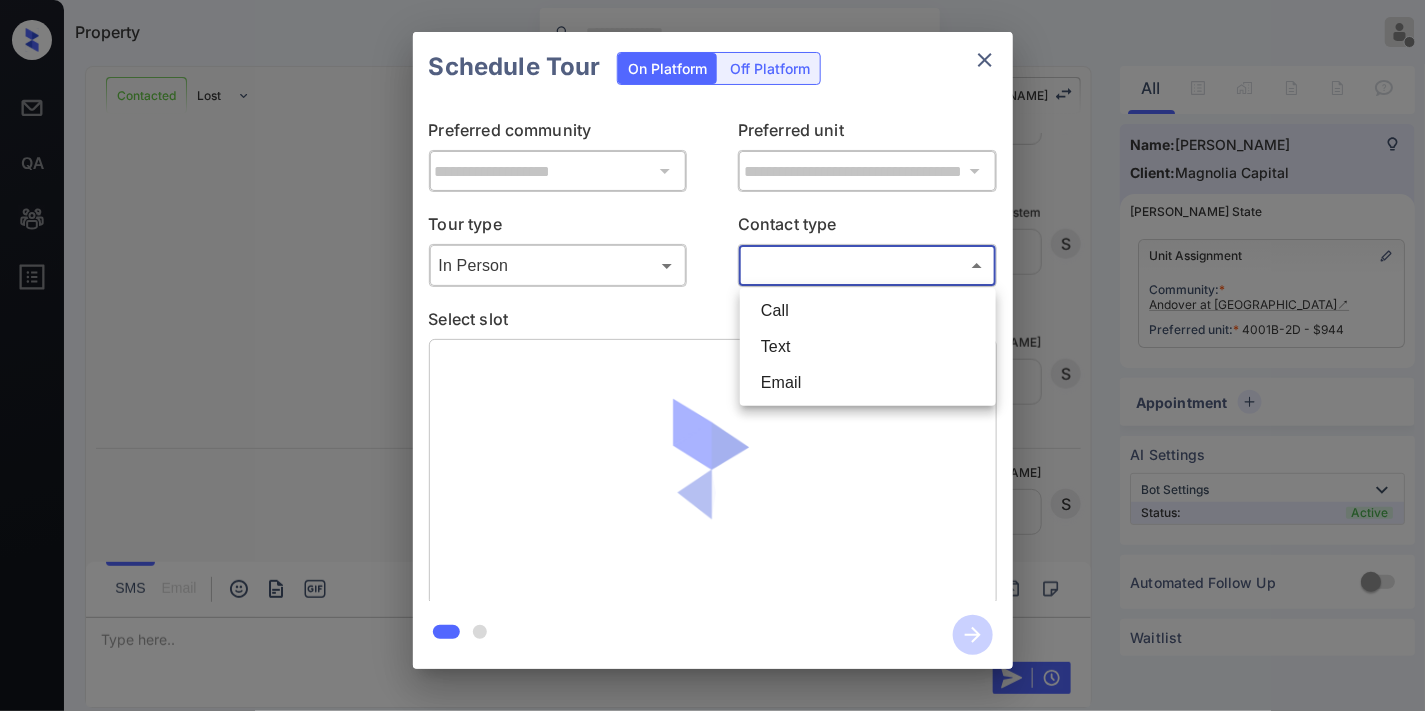 click on "Property Samantha Soliven Offline Set yourself   online Set yourself   on break Profile Switch to  dark  mode Sign out Contacted Lost Lead Sentiment: Angry Upon sliding the acknowledgement:  Lead will move to lost stage. * ​ SMS and call option will be set to opt out. AFM will be turned off for the lead. Kelsey New Message Agent Lead created via webhook in Inbound stage. Jul 28, 2025 11:36 am A New Message Zuma Lead transferred to leasing agent: kelsey Jul 28, 2025 11:36 am  Sync'd w  knock Z New Message Agent AFM Request sent to Kelsey. Jul 28, 2025 11:36 am A New Message Agent Notes Note: Structured Note:
Move In Date: 2025-10-23
Jul 28, 2025 11:36 am A New Message Kelsey Lead Details Updated
Move In Date:  23-10-2025
Jul 28, 2025 11:36 am K New Message Kelsey Jul 28, 2025 11:36 am   | SmarterAFMV2Sms  Sync'd w  knock K New Message Kelsey Lead archived by Kelsey! Jul 28, 2025 11:36 am K New Message Lexi Hinson i'm looking for 1 bedroom and anytime after 5 works for me Jul 28, 2025 12:11 pm   knock" at bounding box center (712, 355) 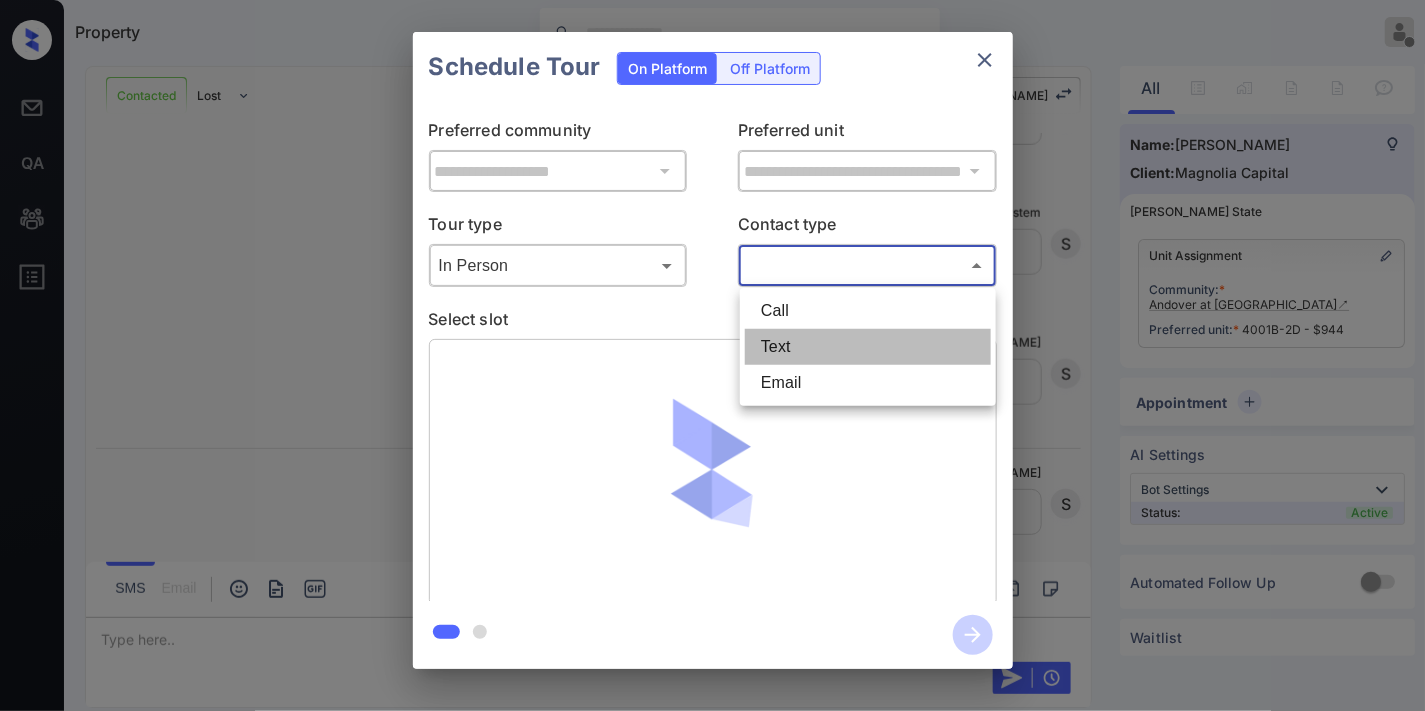 click on "Text" at bounding box center (868, 347) 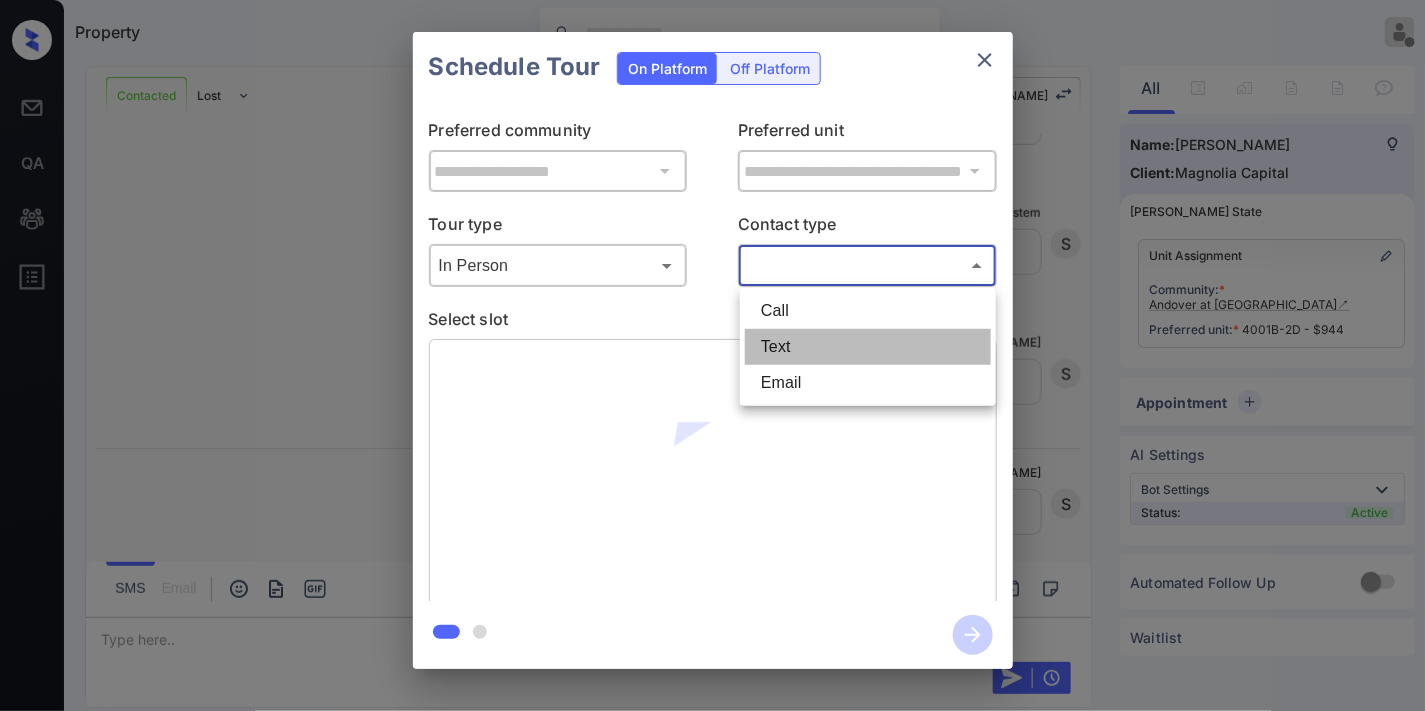 type on "****" 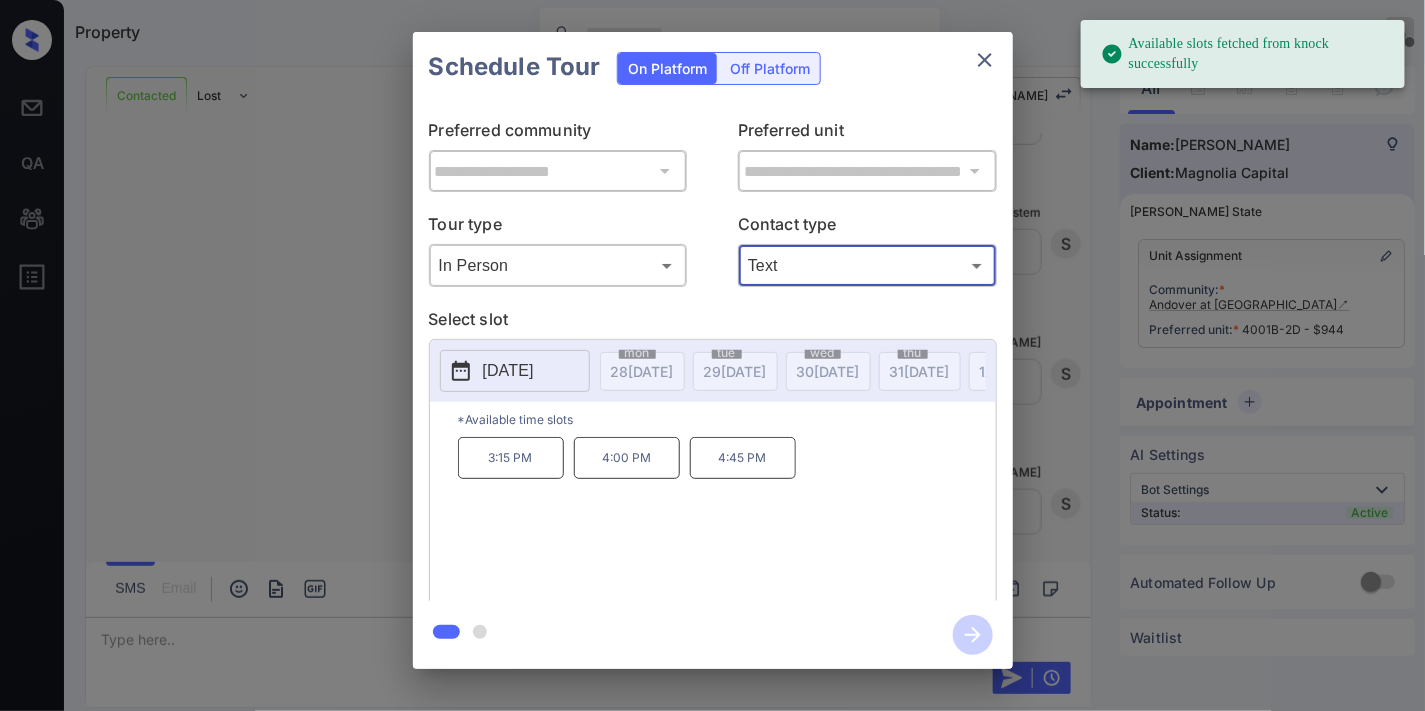 click on "2025-08-02" at bounding box center (508, 371) 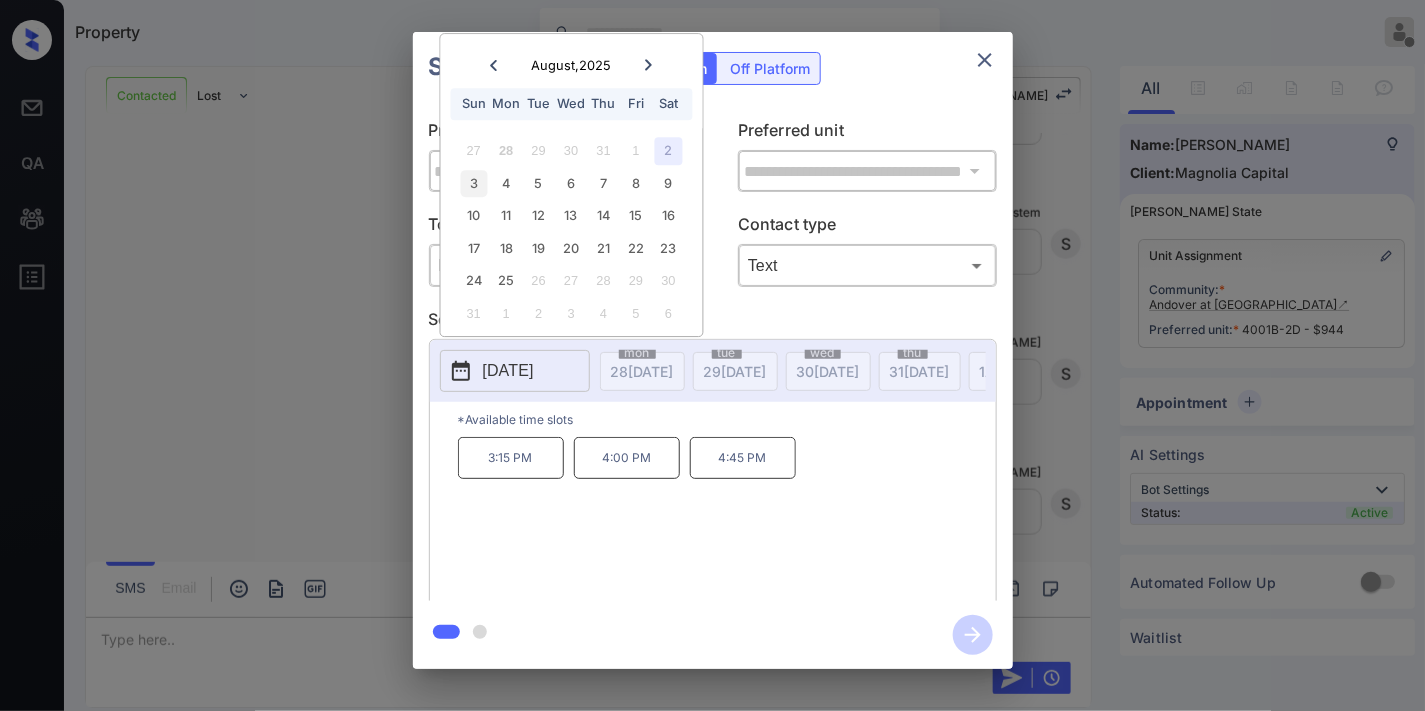 click on "3" at bounding box center (473, 183) 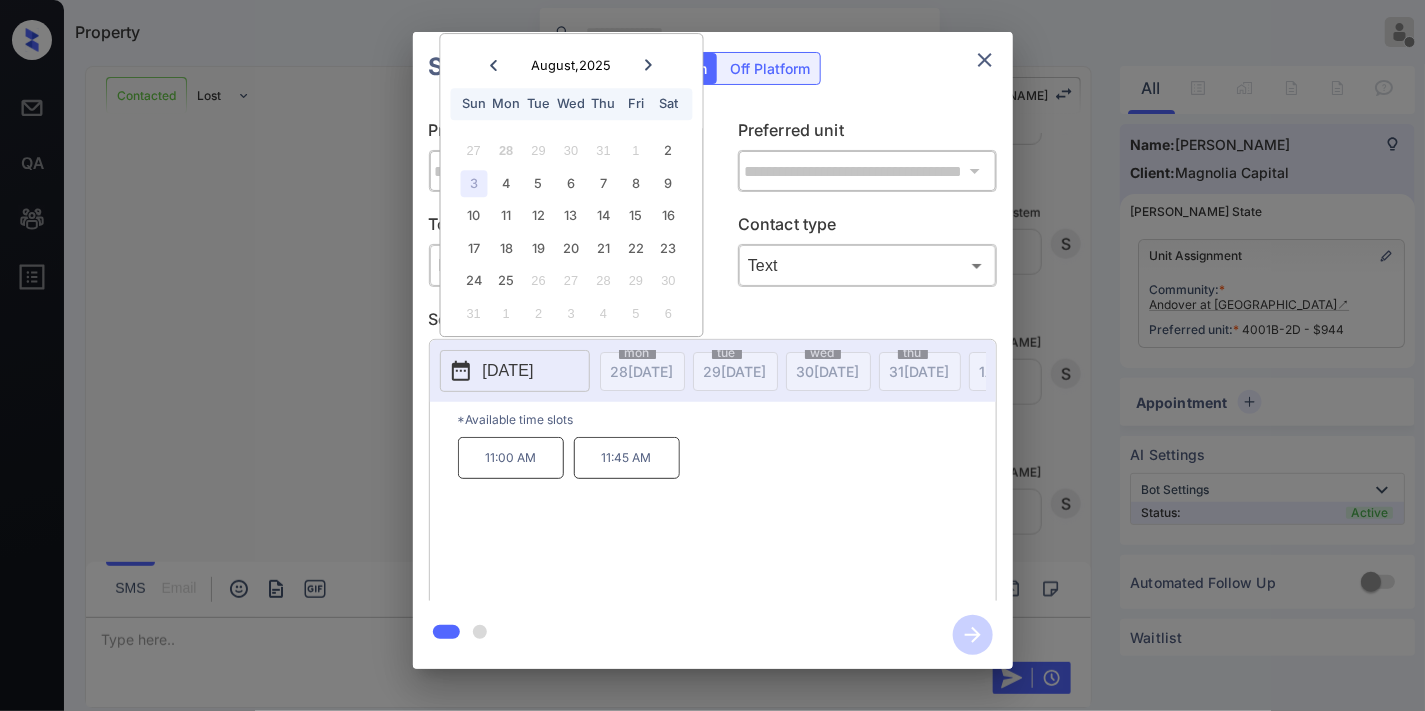 click 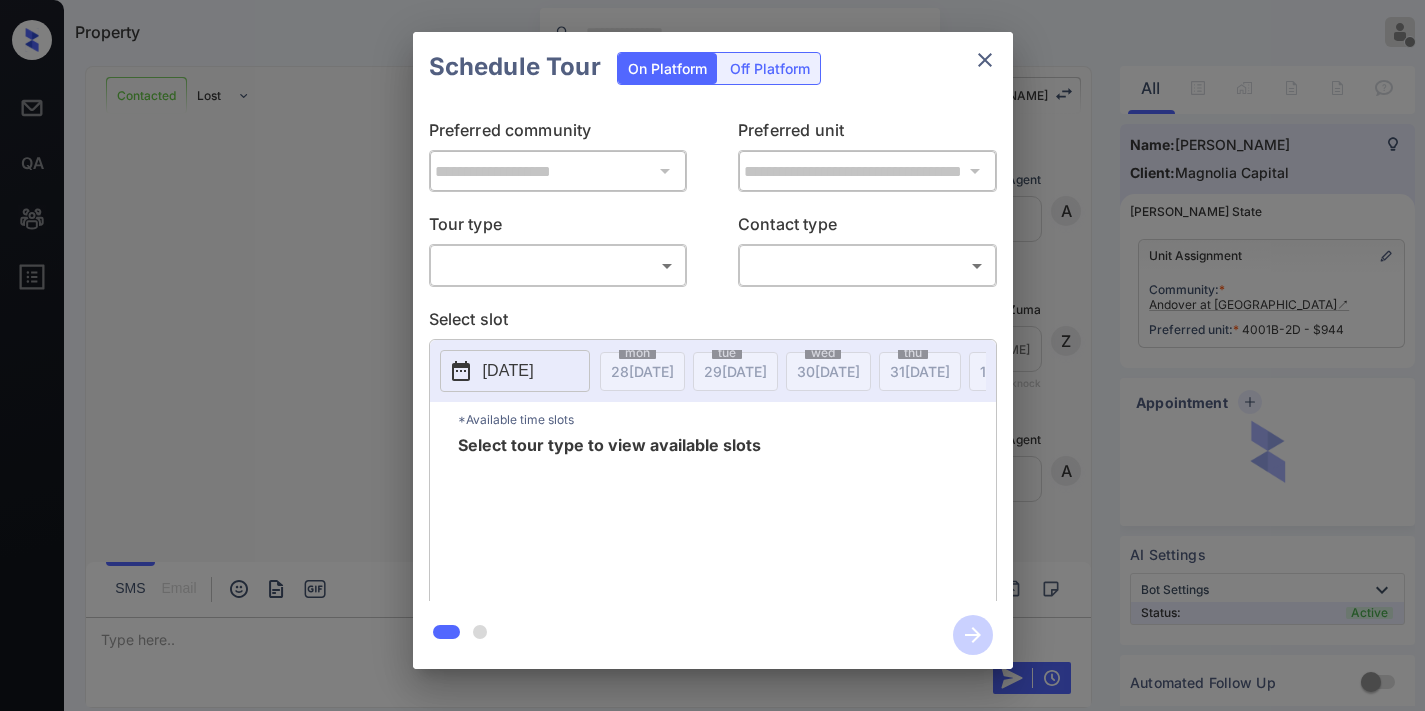 scroll, scrollTop: 0, scrollLeft: 0, axis: both 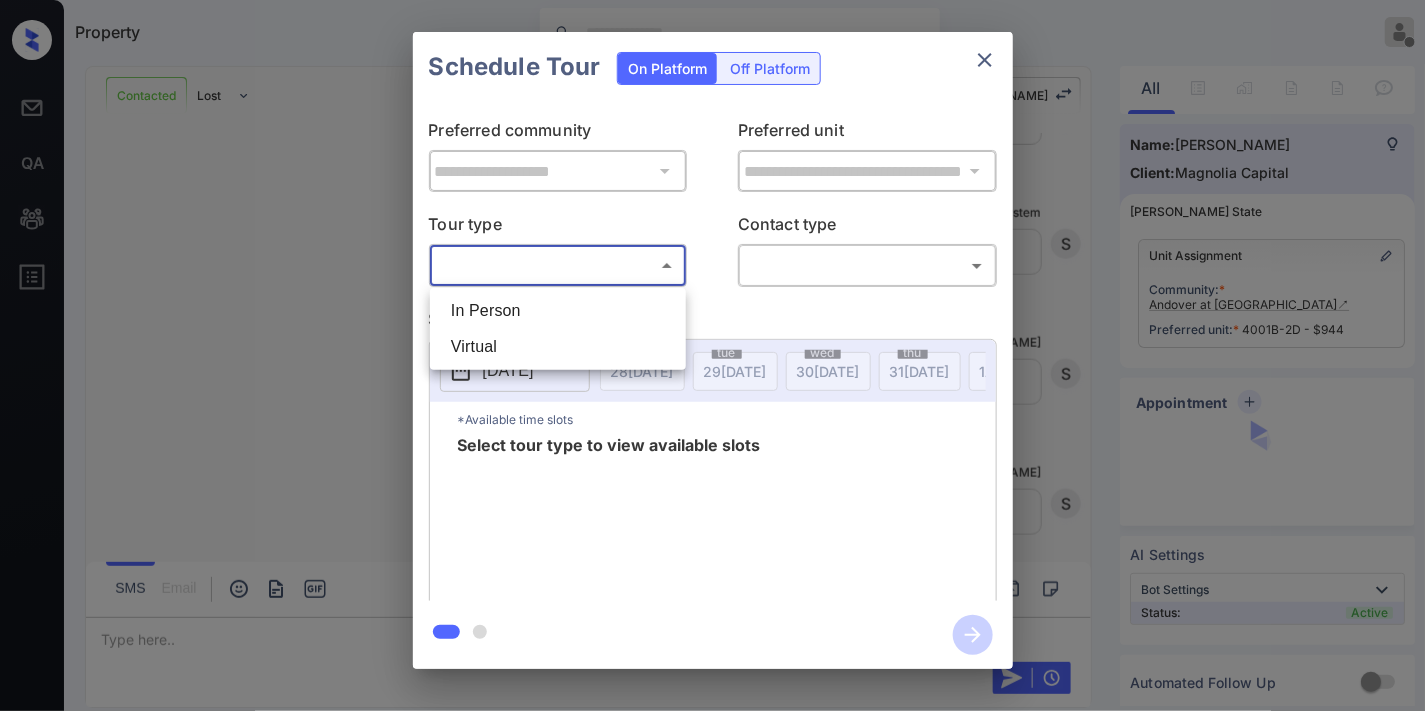 click on "Property [PERSON_NAME] Offline Set yourself   online Set yourself   on break Profile Switch to  dark  mode Sign out Contacted Lost Lead Sentiment: Angry Upon sliding the acknowledgement:  Lead will move to lost stage. * ​ SMS and call option will be set to opt out. AFM will be turned off for the lead. [PERSON_NAME] New Message Agent Lead created via webhook in Inbound stage. [DATE] 11:36 am A New Message [PERSON_NAME] Lead transferred to leasing agent: [PERSON_NAME] [DATE] 11:36 am  Sync'd w  knock Z New Message Agent AFM Request sent to [PERSON_NAME]. [DATE] 11:36 am A New Message Agent Notes Note: Structured Note:
Move In Date: [DATE]
[DATE] 11:36 am A New Message [PERSON_NAME] Lead Details Updated
Move In Date:  [DATE]
[DATE] 11:36 am K New Message [PERSON_NAME] [DATE] 11:36 am   | SmarterAFMV2Sms  Sync'd w  knock K New Message [PERSON_NAME] Lead archived by [PERSON_NAME]! [DATE] 11:36 am K New Message [PERSON_NAME] i'm looking for 1 bedroom and anytime after 5 works for me [DATE] 12:11 pm   knock" at bounding box center [712, 355] 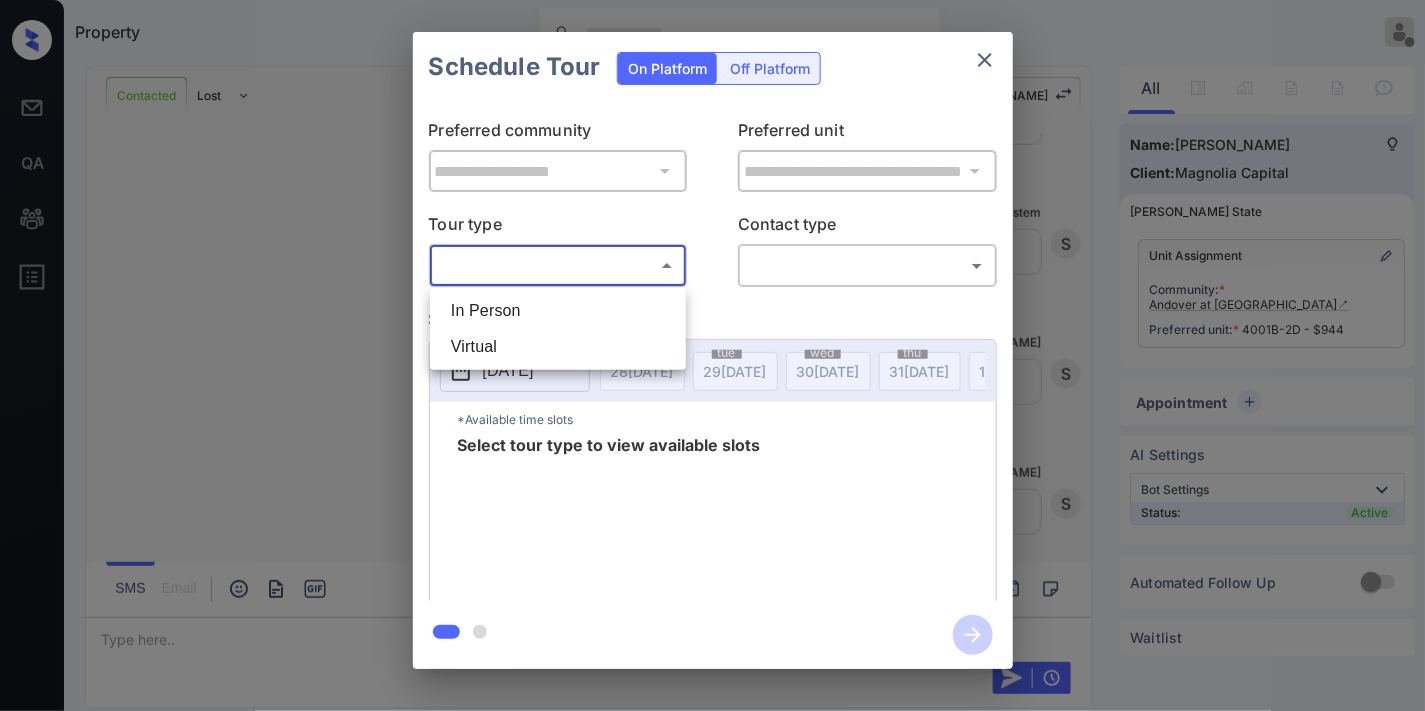 click on "In Person" at bounding box center [558, 311] 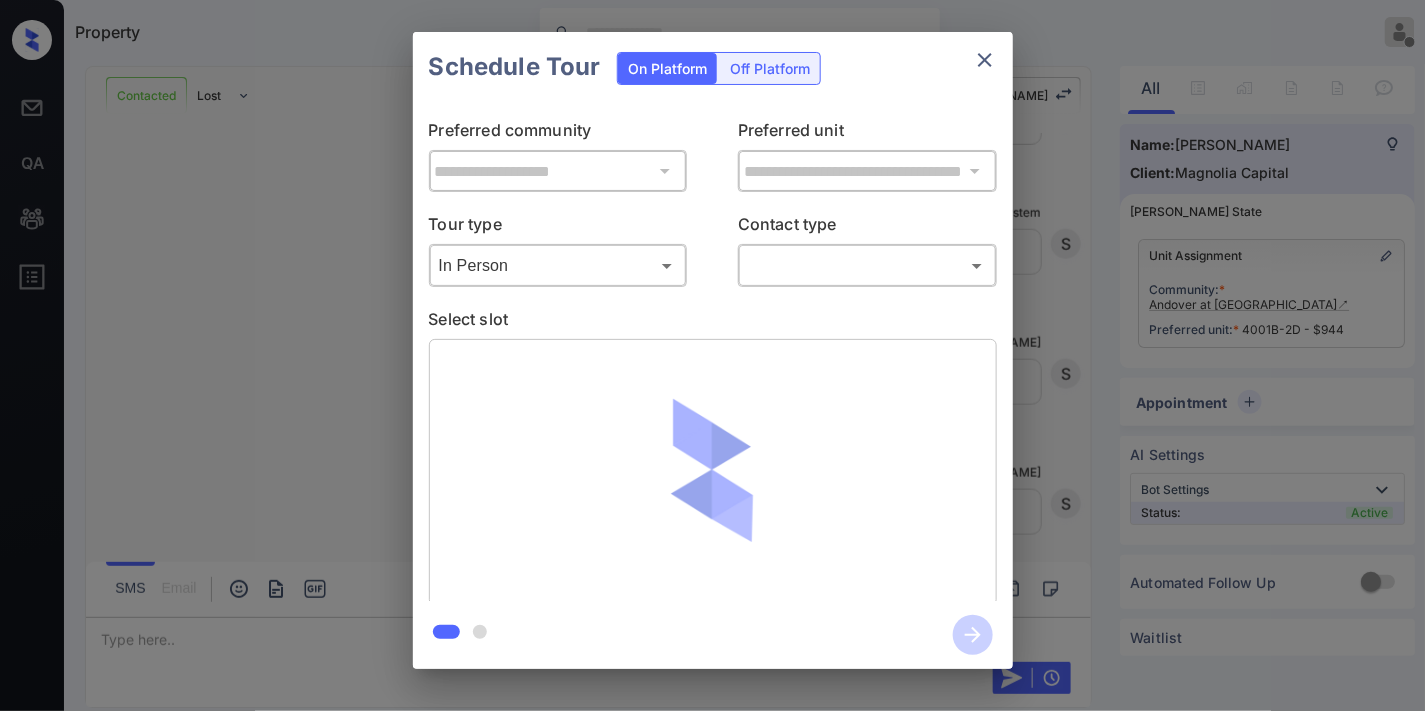 click on "Property [PERSON_NAME] Offline Set yourself   online Set yourself   on break Profile Switch to  dark  mode Sign out Contacted Lost Lead Sentiment: Angry Upon sliding the acknowledgement:  Lead will move to lost stage. * ​ SMS and call option will be set to opt out. AFM will be turned off for the lead. [PERSON_NAME] New Message Agent Lead created via webhook in Inbound stage. [DATE] 11:36 am A New Message [PERSON_NAME] Lead transferred to leasing agent: [PERSON_NAME] [DATE] 11:36 am  Sync'd w  knock Z New Message Agent AFM Request sent to [PERSON_NAME]. [DATE] 11:36 am A New Message Agent Notes Note: Structured Note:
Move In Date: [DATE]
[DATE] 11:36 am A New Message [PERSON_NAME] Lead Details Updated
Move In Date:  [DATE]
[DATE] 11:36 am K New Message [PERSON_NAME] [DATE] 11:36 am   | SmarterAFMV2Sms  Sync'd w  knock K New Message [PERSON_NAME] Lead archived by [PERSON_NAME]! [DATE] 11:36 am K New Message [PERSON_NAME] i'm looking for 1 bedroom and anytime after 5 works for me [DATE] 12:11 pm   knock" at bounding box center (712, 355) 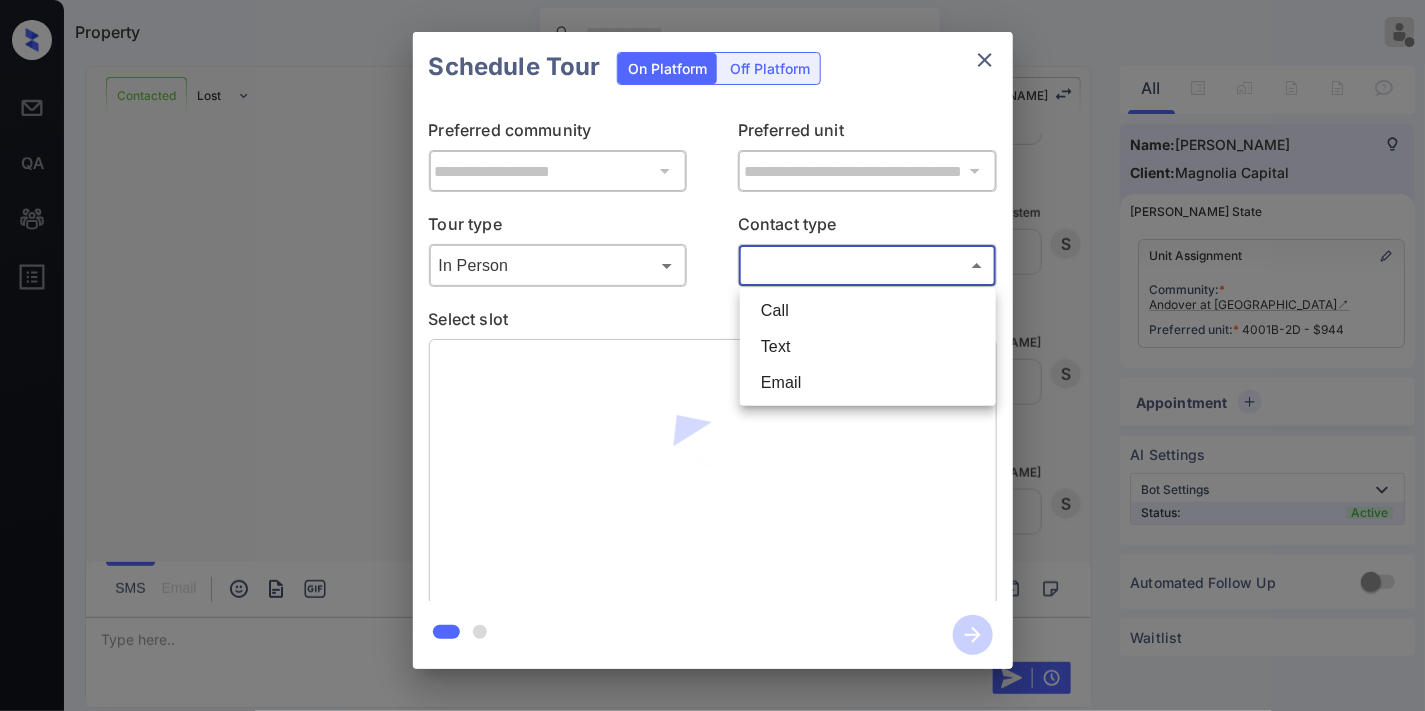 click on "Text" at bounding box center [868, 347] 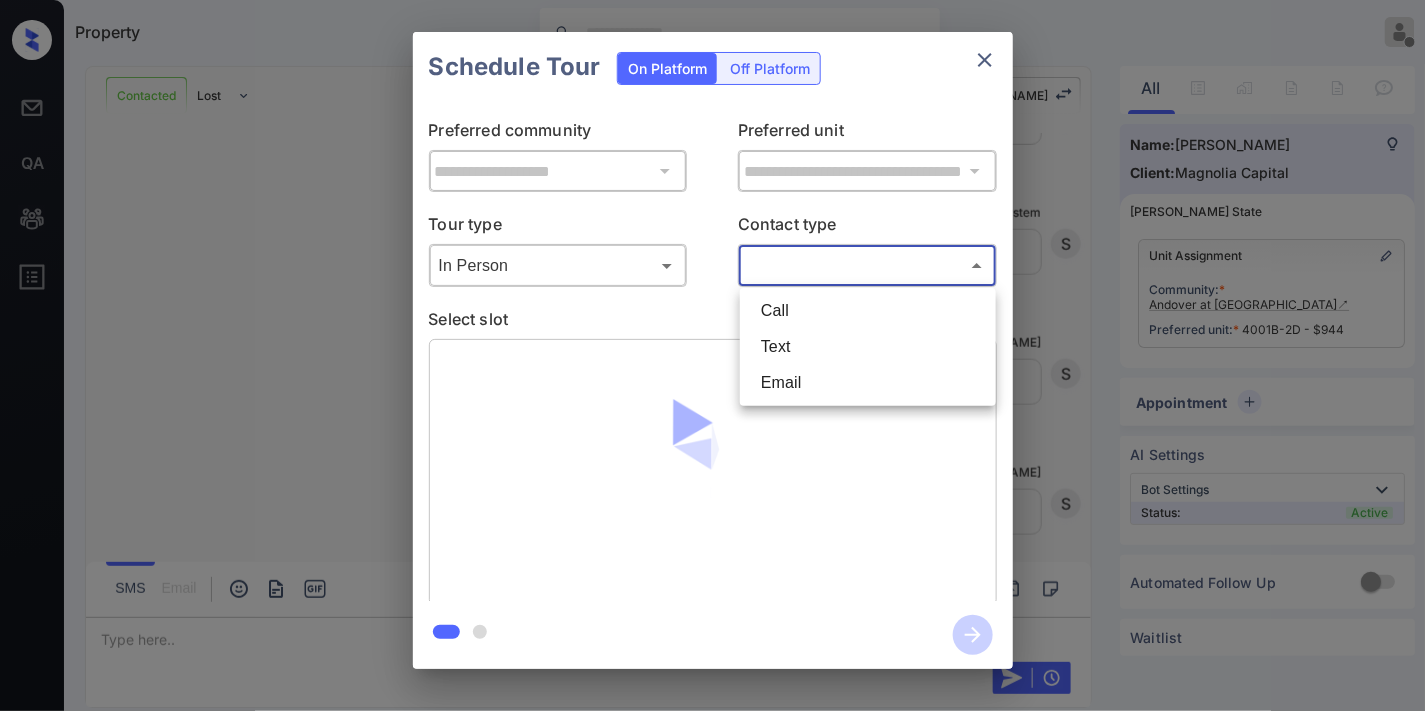 type on "****" 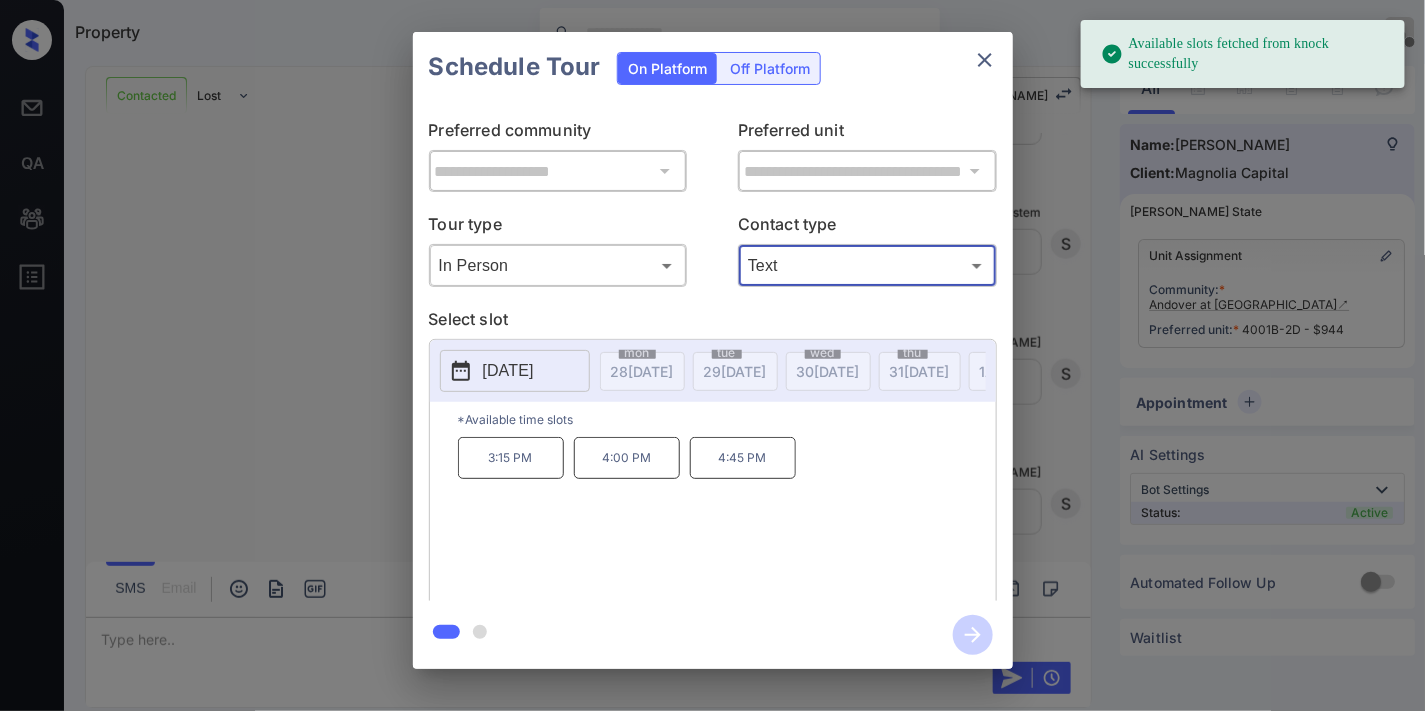 click on "2025-08-02" at bounding box center [508, 371] 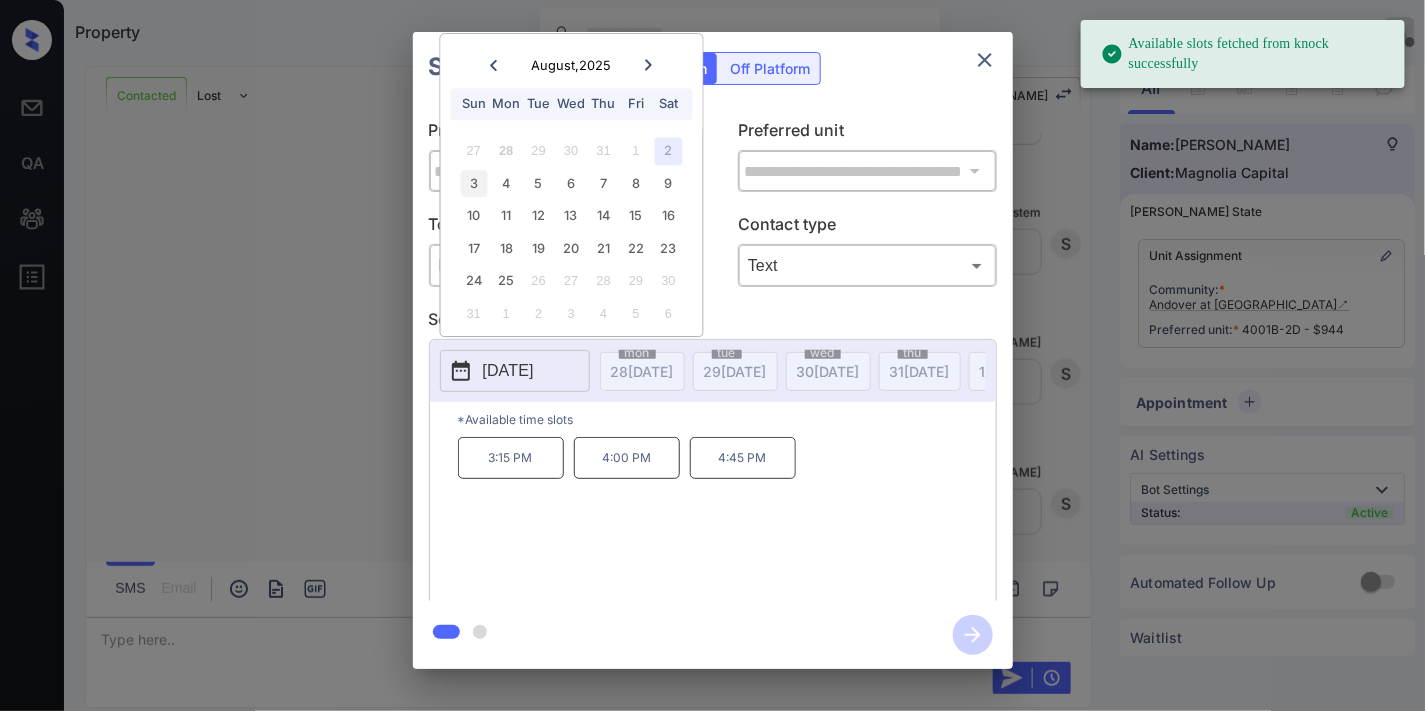 click on "3" at bounding box center (473, 183) 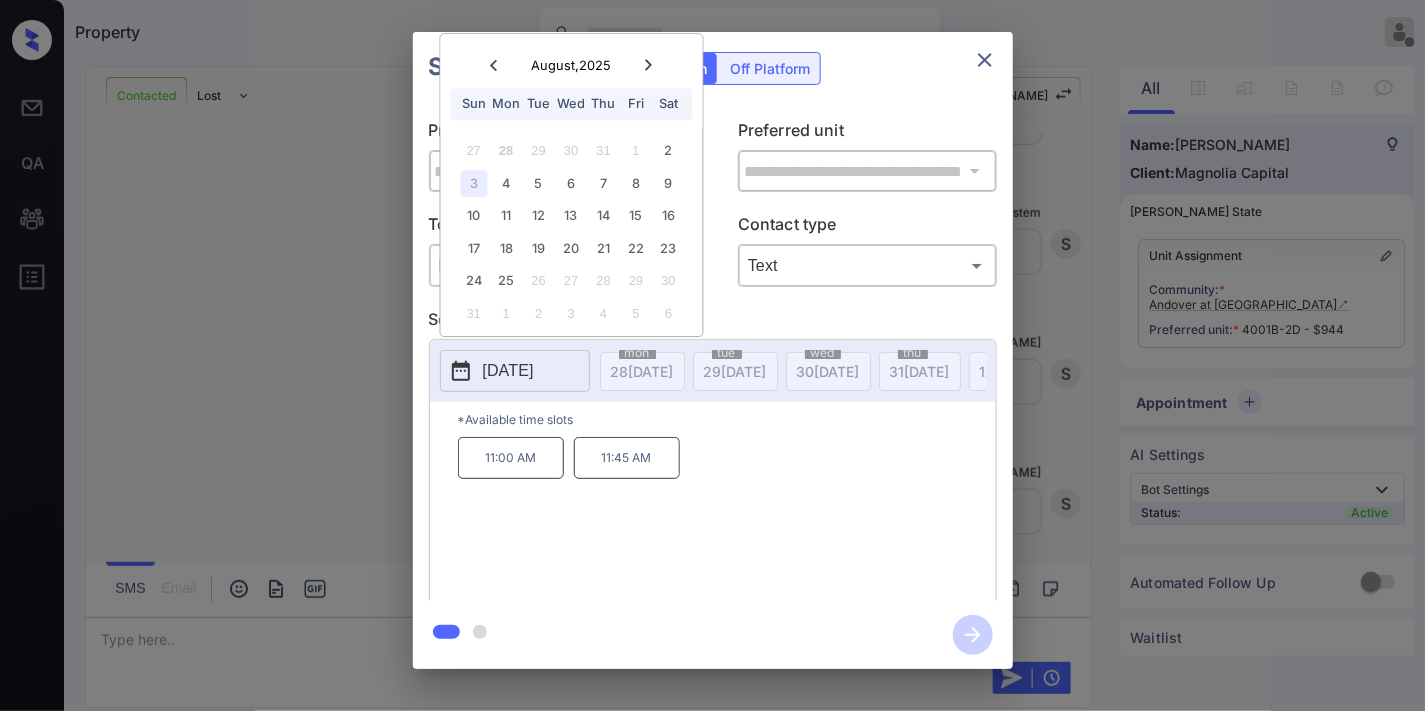 click on "11:45 AM" at bounding box center (627, 458) 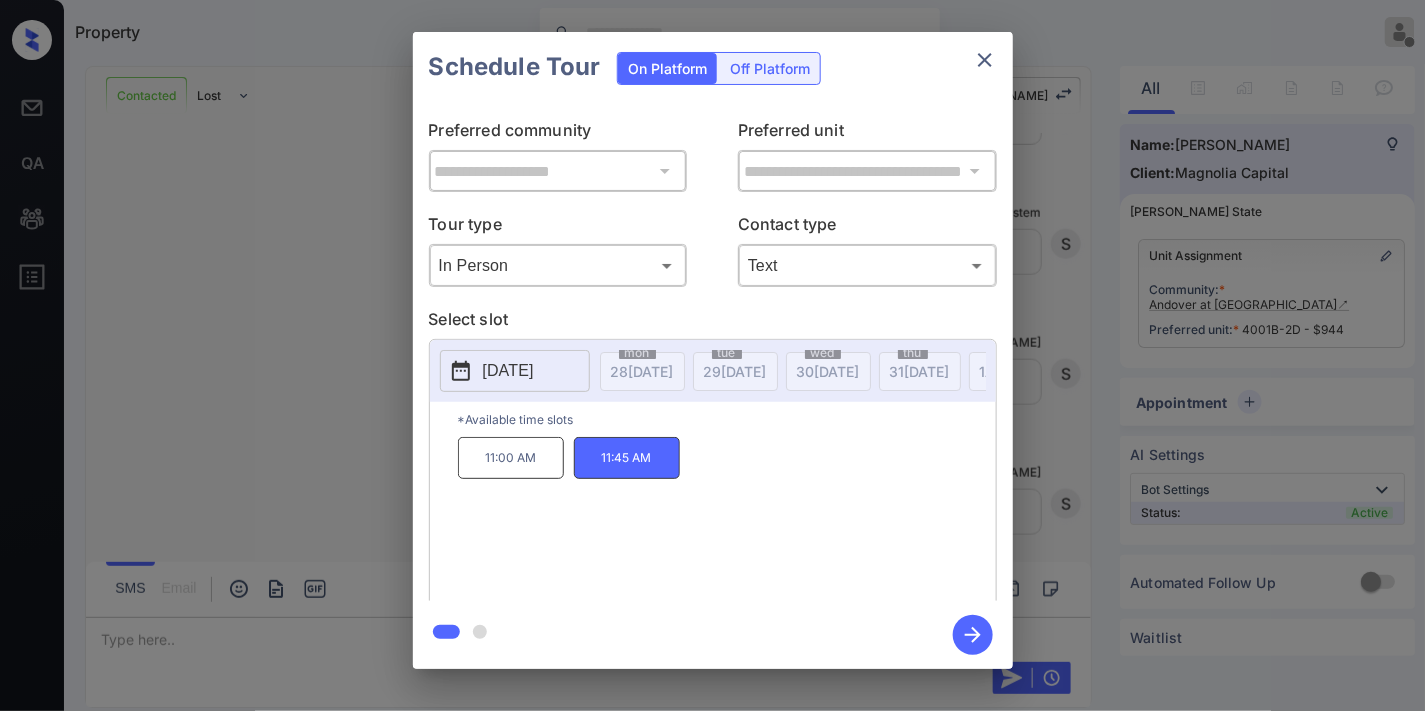 click 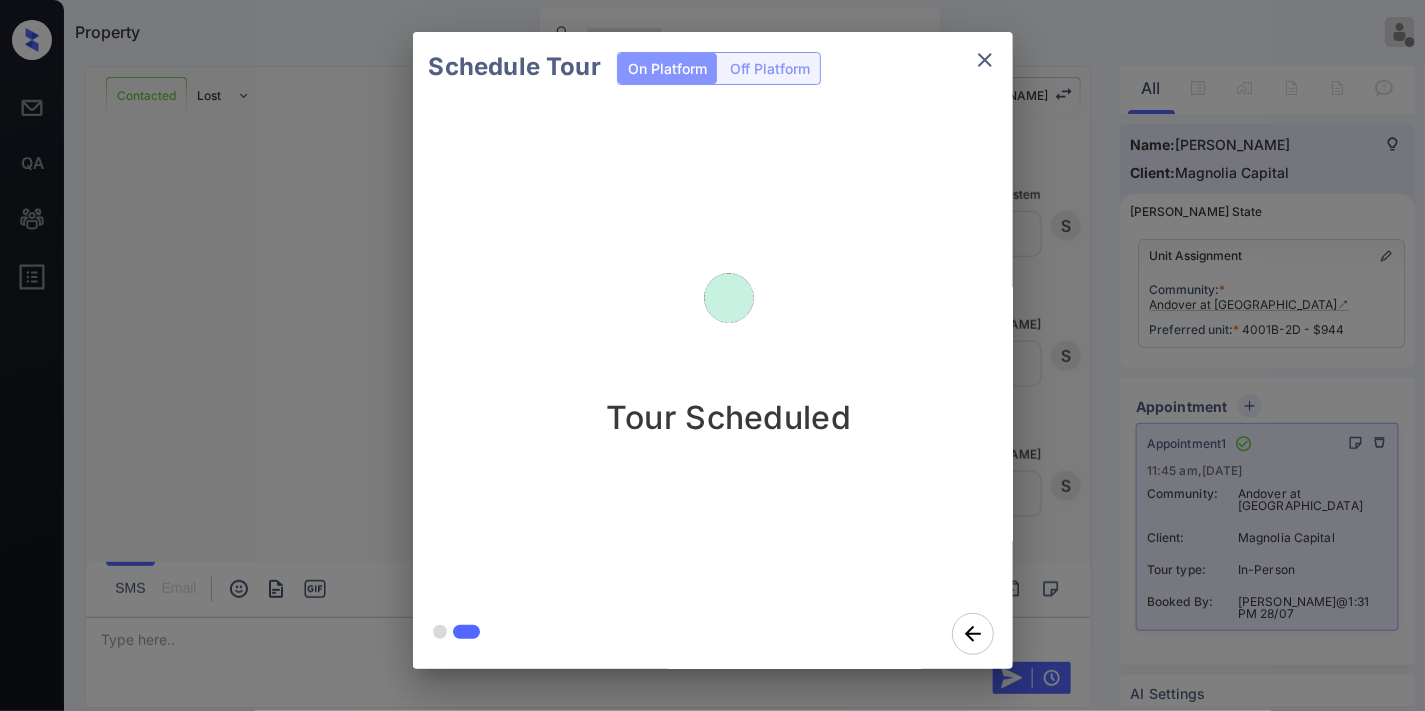click at bounding box center [729, 298] 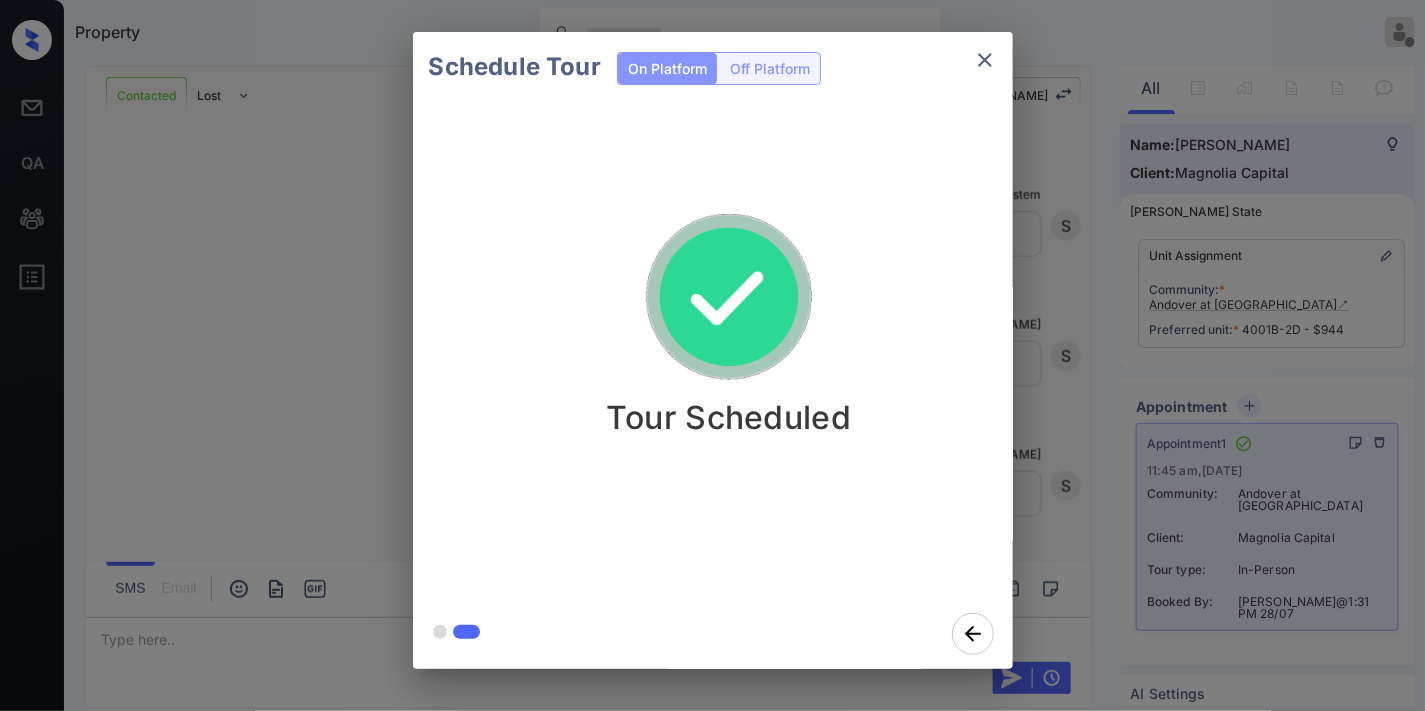 click 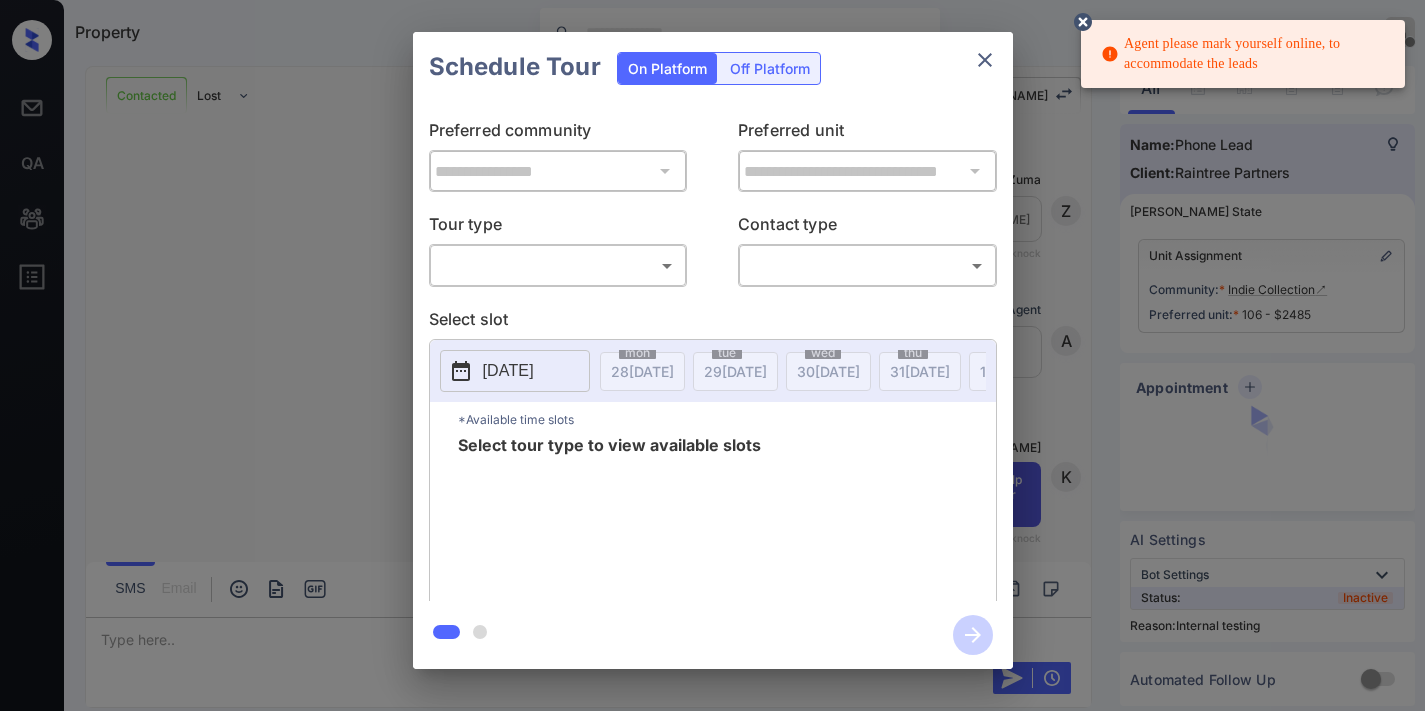 click on "Agent please mark yourself online, to accommodate the leads Property [PERSON_NAME] Offline Set yourself   online Set yourself   on break Profile Switch to  dark  mode Sign out Contacted Lost Lead Sentiment: Angry Upon sliding the acknowledgement:  Lead will move to lost stage. * ​ SMS and call option will be set to opt out. AFM will be turned off for the lead. [PERSON_NAME] New Message [PERSON_NAME] Lead transferred to leasing agent: [PERSON_NAME] [DATE] 01:15 pm  Sync'd w  knock Z New Message Agent Lead created because they indicated they are interested in leasing via Zuma IVR. [DATE] 01:15 pm A New Message [PERSON_NAME] Thank you for calling Indie Collection! This is [PERSON_NAME]. I’d love to help—let me know if you’d like to schedule a tour or have any questions about our apartment homes. [DATE] 01:15 pm   | conversationalSms  Sync'd w  knock K New Message Leasing office missed call, AFM sent [DATE] 01:15 pm K New Message Phone Lead [DATE] 01:15 pm    Sync'd w  knock P New Message System S New Message" at bounding box center [712, 355] 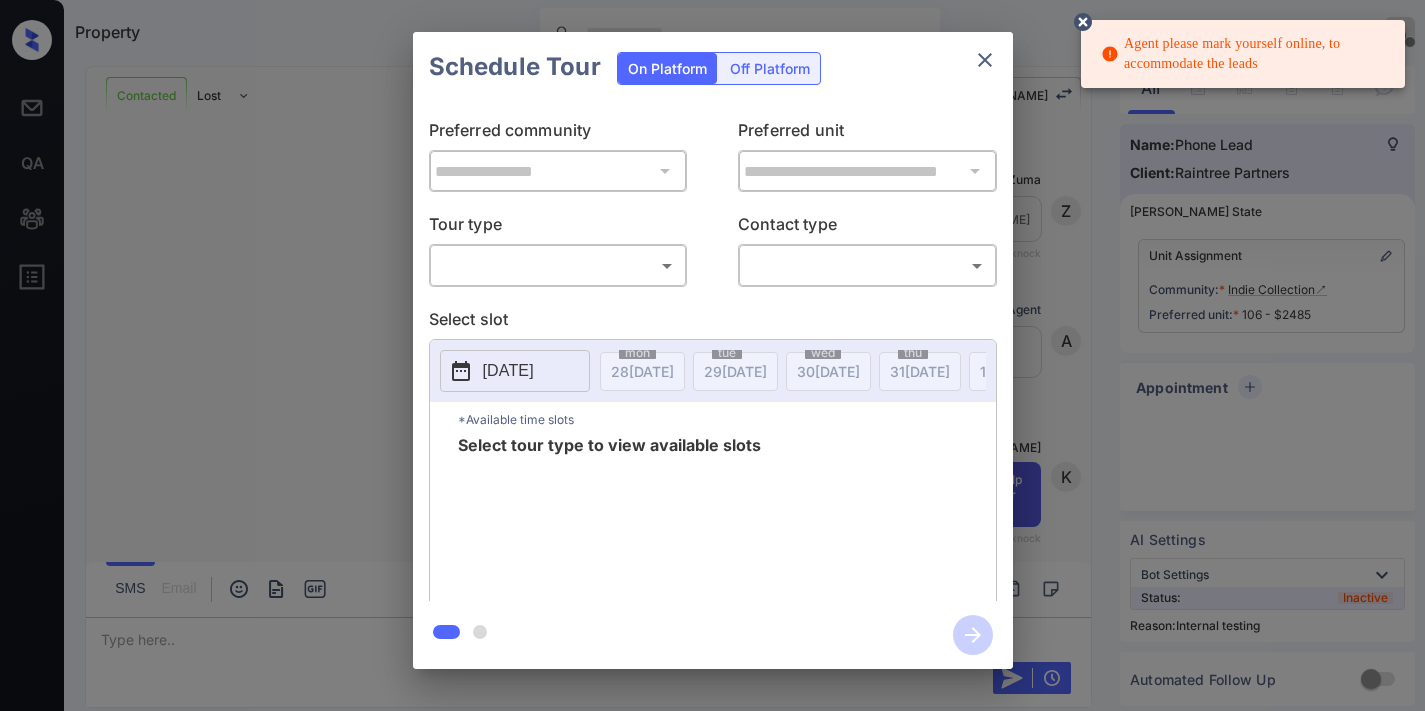 scroll, scrollTop: 0, scrollLeft: 0, axis: both 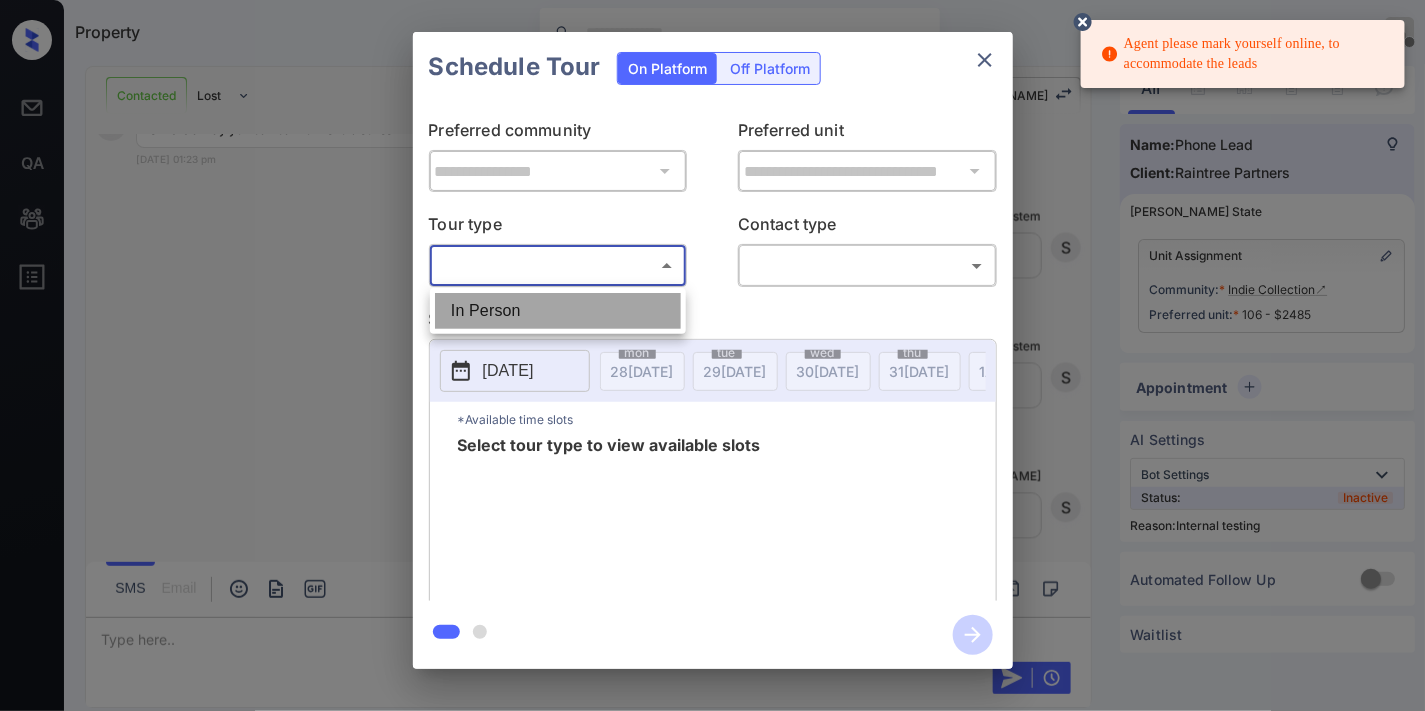 click on "In Person" at bounding box center (558, 311) 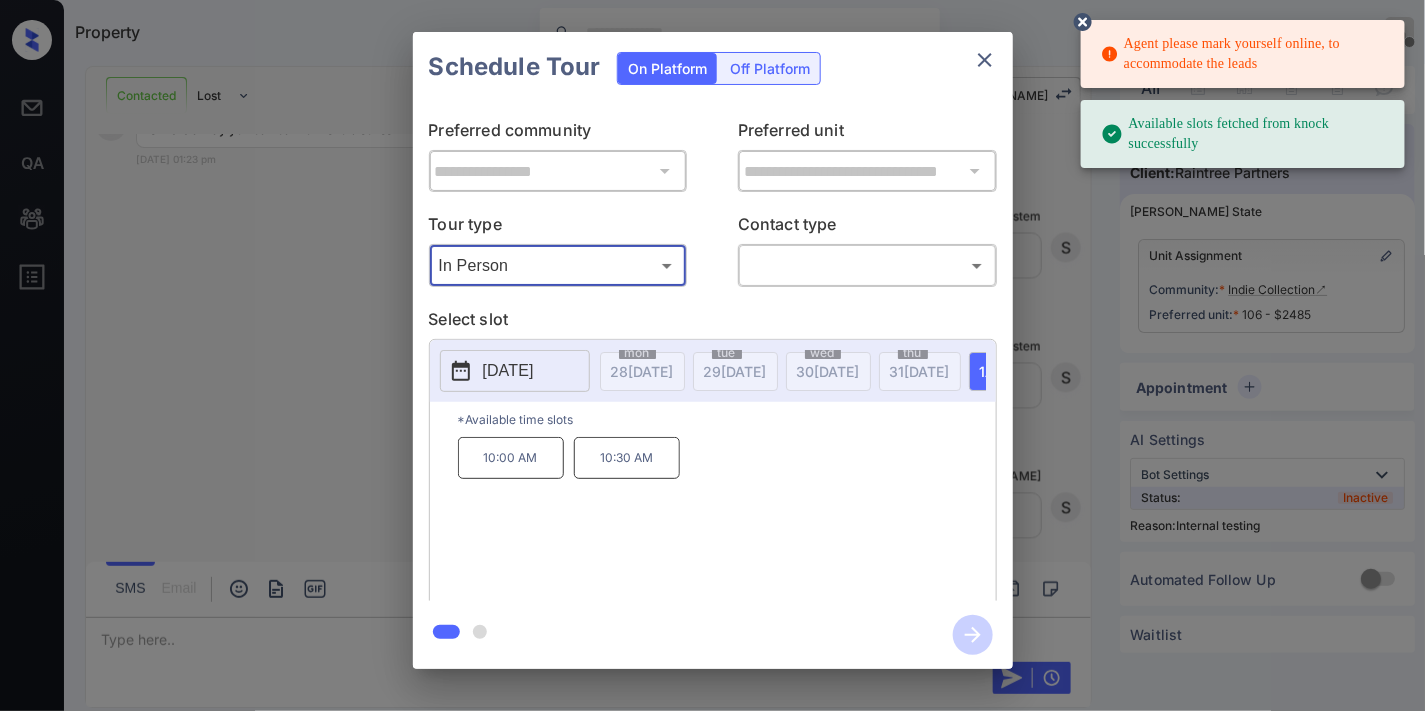 click 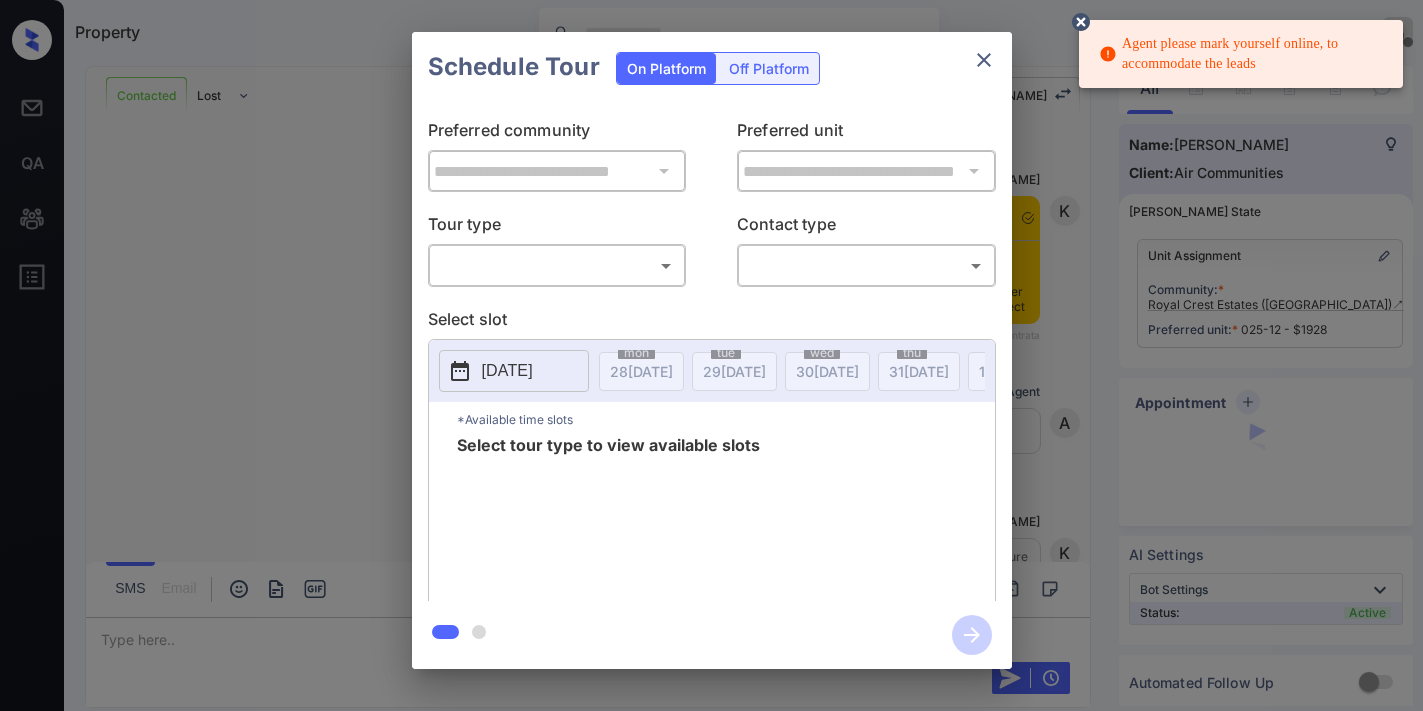 click on "Agent please mark yourself online, to accommodate the leads Property [PERSON_NAME] Offline Set yourself   online Set yourself   on break Profile Switch to  dark  mode Sign out Contacted Lost Lead Sentiment: Angry Upon sliding the acknowledgement:  Lead will move to lost stage. * ​ SMS and call option will be set to opt out. AFM will be turned off for the lead. [PERSON_NAME] New Message Kelsey Notes Note: <a href="[URL][DOMAIN_NAME]">[URL][DOMAIN_NAME]</a> - Paste this link into your browser to view [PERSON_NAME] conversation with the prospect [DATE] 10:55 am  Sync'd w  entrata K New Message Agent Lead created via ilsWebhook in Inbound stage. [DATE] 10:55 am A New Message [PERSON_NAME] Due to the activation of disableLeadTransfer feature flag, [PERSON_NAME] will no longer transfer ownership of this CRM guest card [DATE] 10:55 am K New Message Zuma Lead transferred to leasing agent: [PERSON_NAME] [DATE] 10:55 am Z New Message Agent A A" at bounding box center [711, 355] 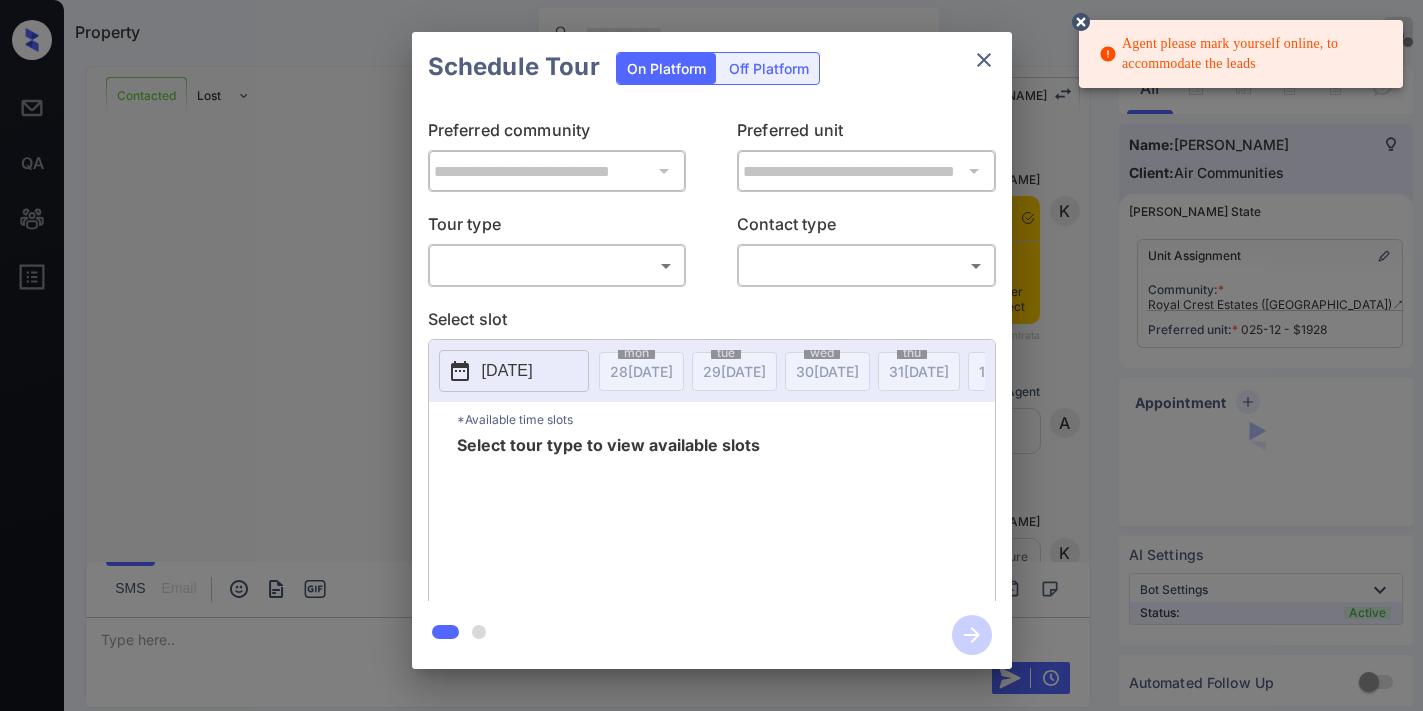 scroll, scrollTop: 0, scrollLeft: 0, axis: both 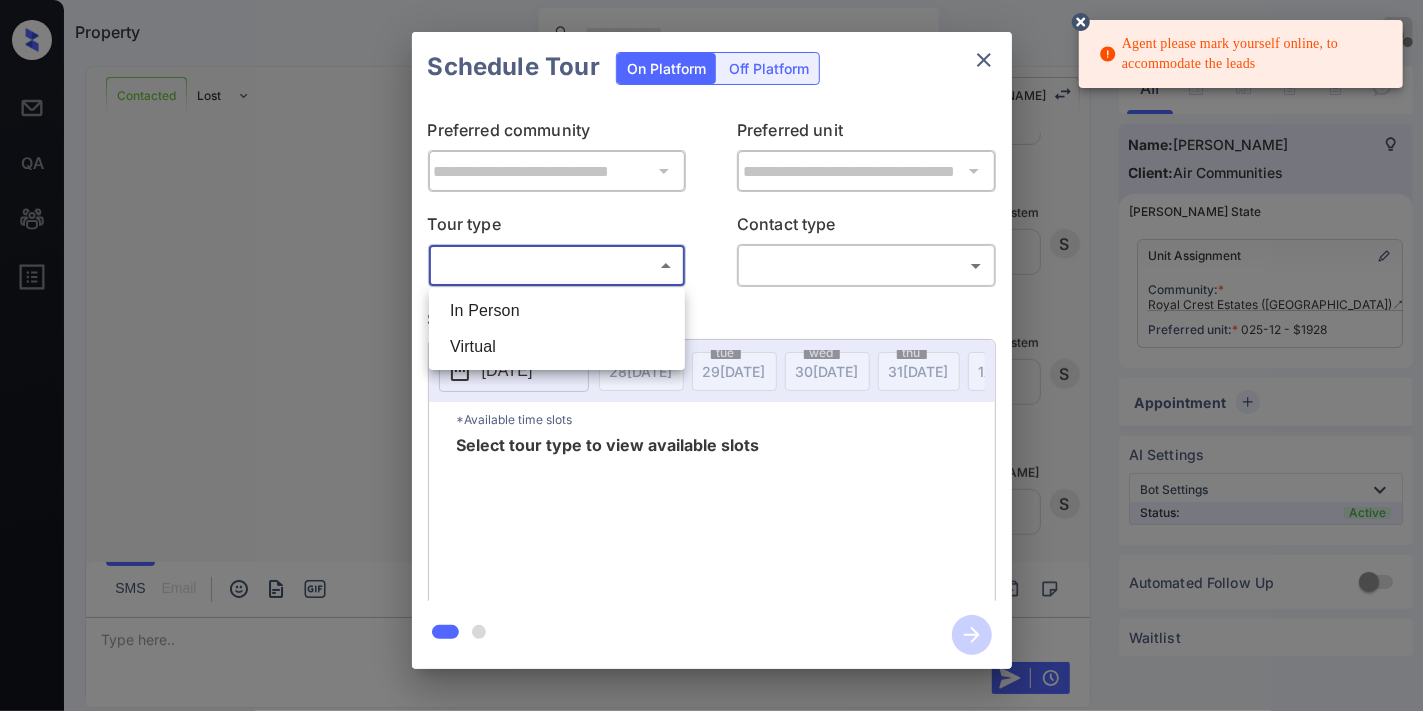 click on "In Person" at bounding box center (557, 311) 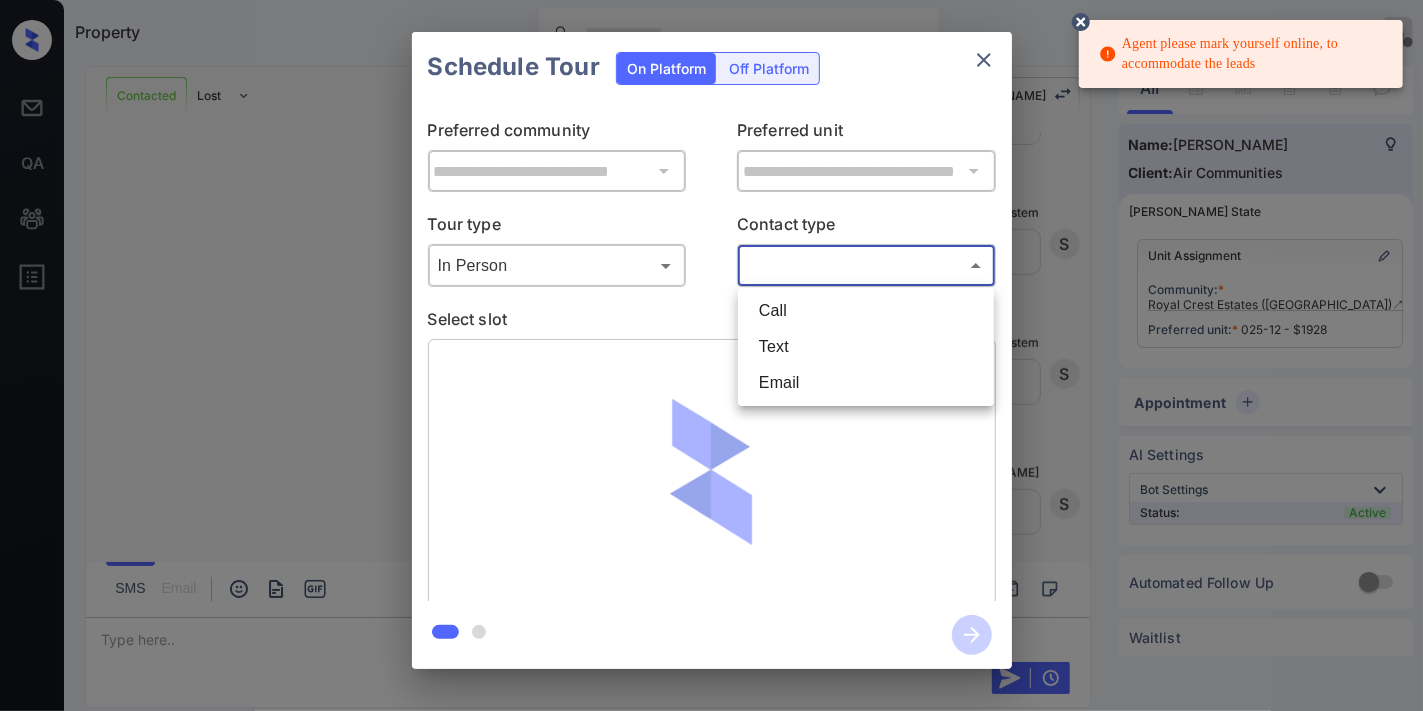 click on "Agent please mark yourself online, to accommodate the leads Property Samantha Soliven Offline Set yourself   online Set yourself   on break Profile Switch to  dark  mode Sign out Contacted Lost Lead Sentiment: Angry Upon sliding the acknowledgement:  Lead will move to lost stage. * ​ SMS and call option will be set to opt out. AFM will be turned off for the lead. Kelsey New Message Kelsey Notes Note: <a href="https://conversation.getzuma.com/68866818a6e6e4be73d34650">https://conversation.getzuma.com/68866818a6e6e4be73d34650</a> - Paste this link into your browser to view Kelsey’s conversation with the prospect Jul 27, 2025 10:55 am  Sync'd w  entrata K New Message Agent Lead created via ilsWebhook in Inbound stage. Jul 27, 2025 10:55 am A New Message Kelsey Due to the activation of disableLeadTransfer feature flag, Kelsey will no longer transfer ownership of this CRM guest card Jul 27, 2025 10:55 am K New Message Zuma Lead transferred to leasing agent: kelsey Jul 27, 2025 10:55 am Z New Message Agent A A" at bounding box center [711, 355] 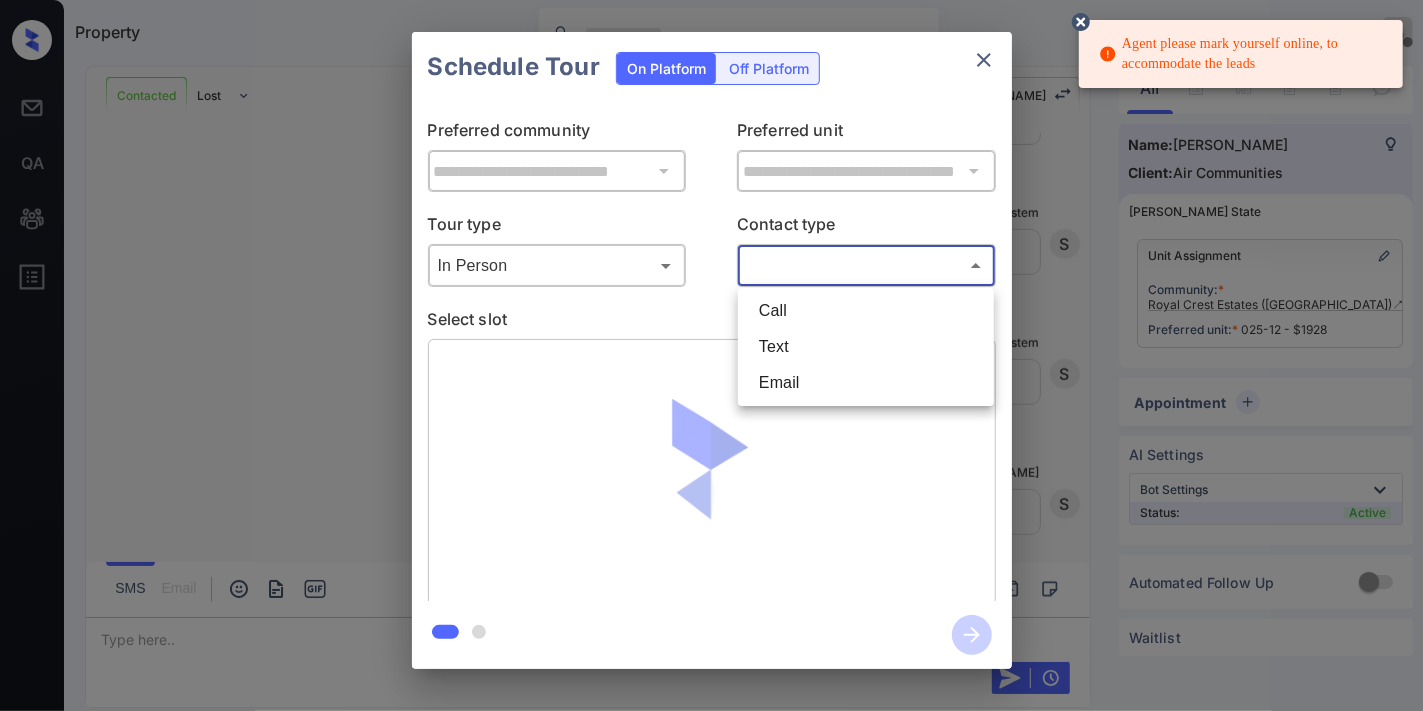 click on "Email" at bounding box center [866, 383] 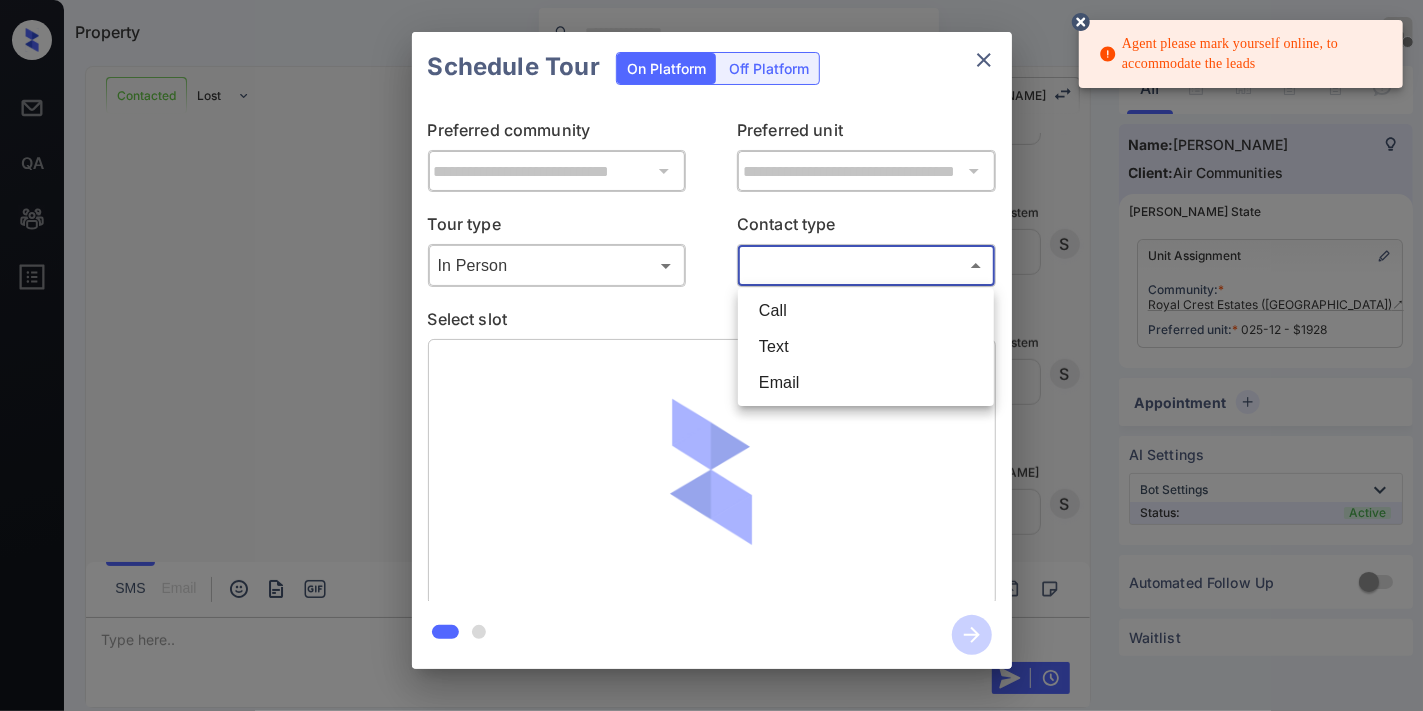 type on "*****" 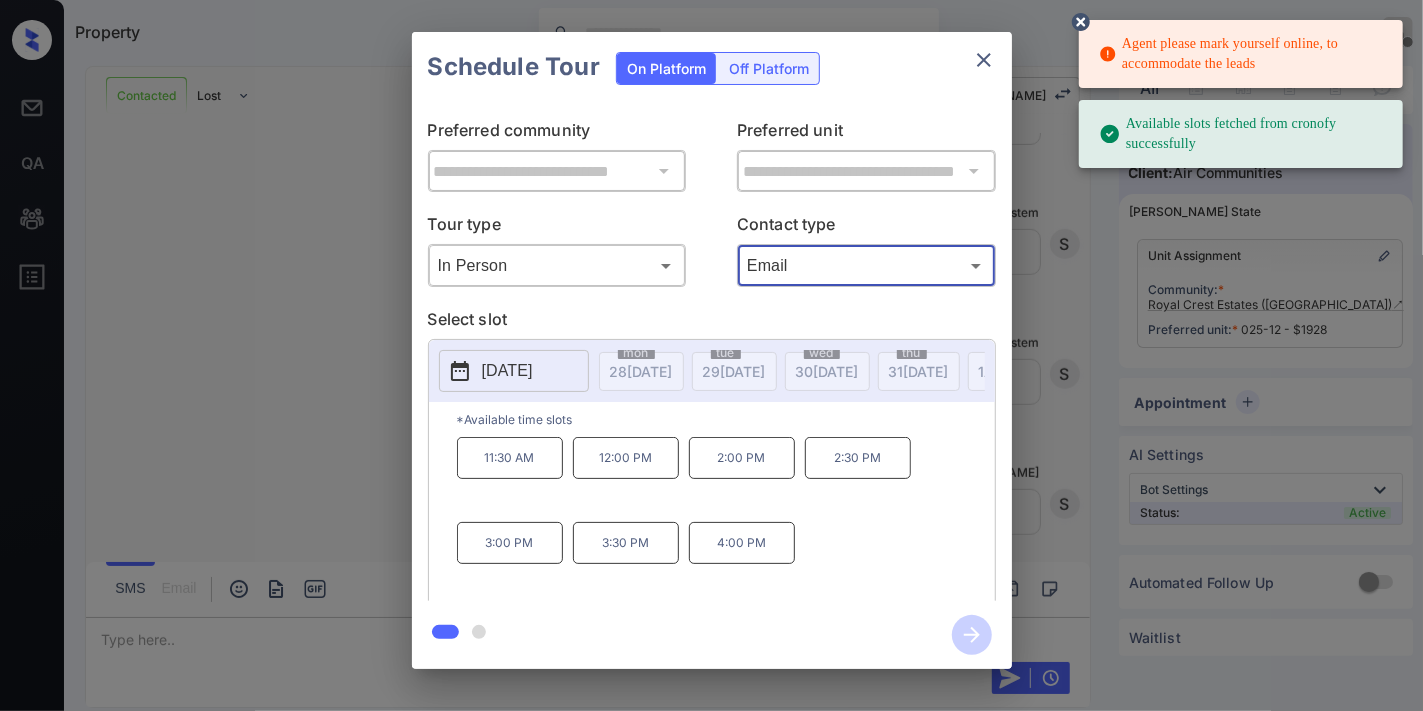 click on "2025-08-02" at bounding box center [507, 371] 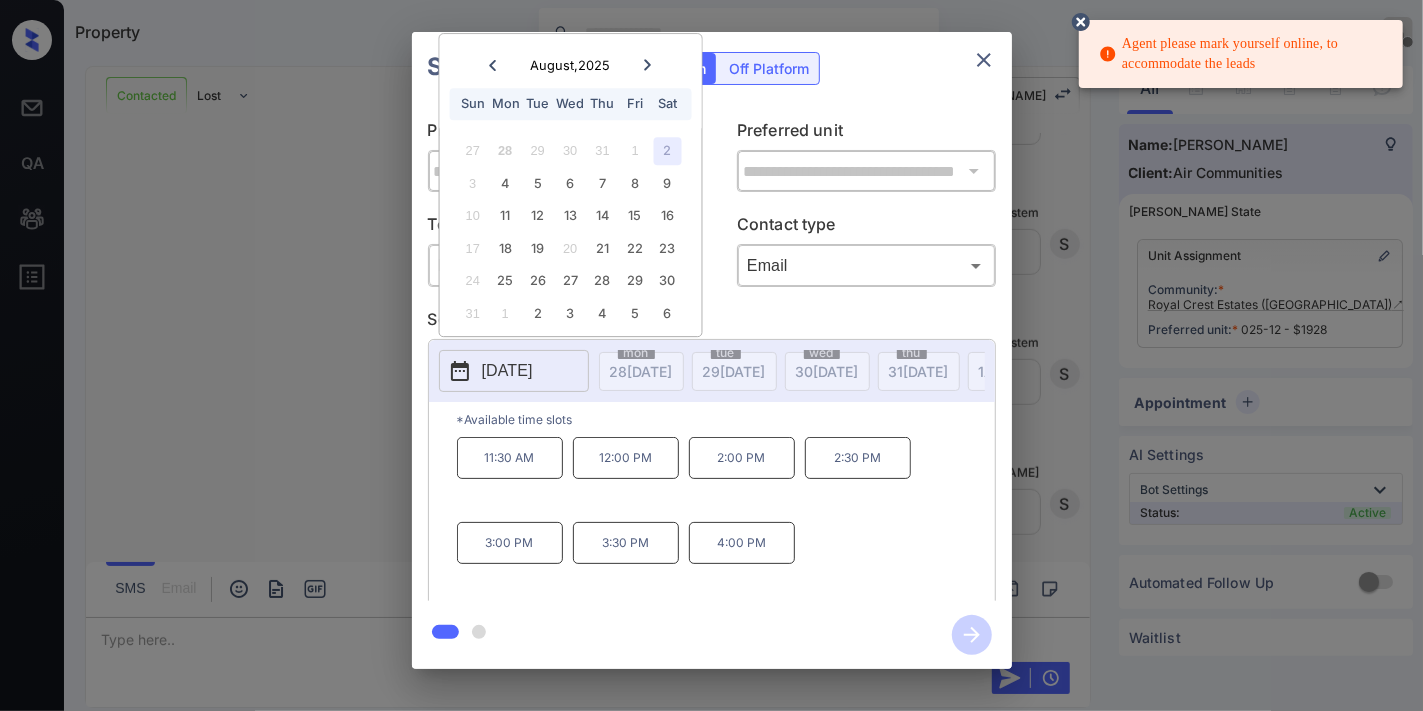 click 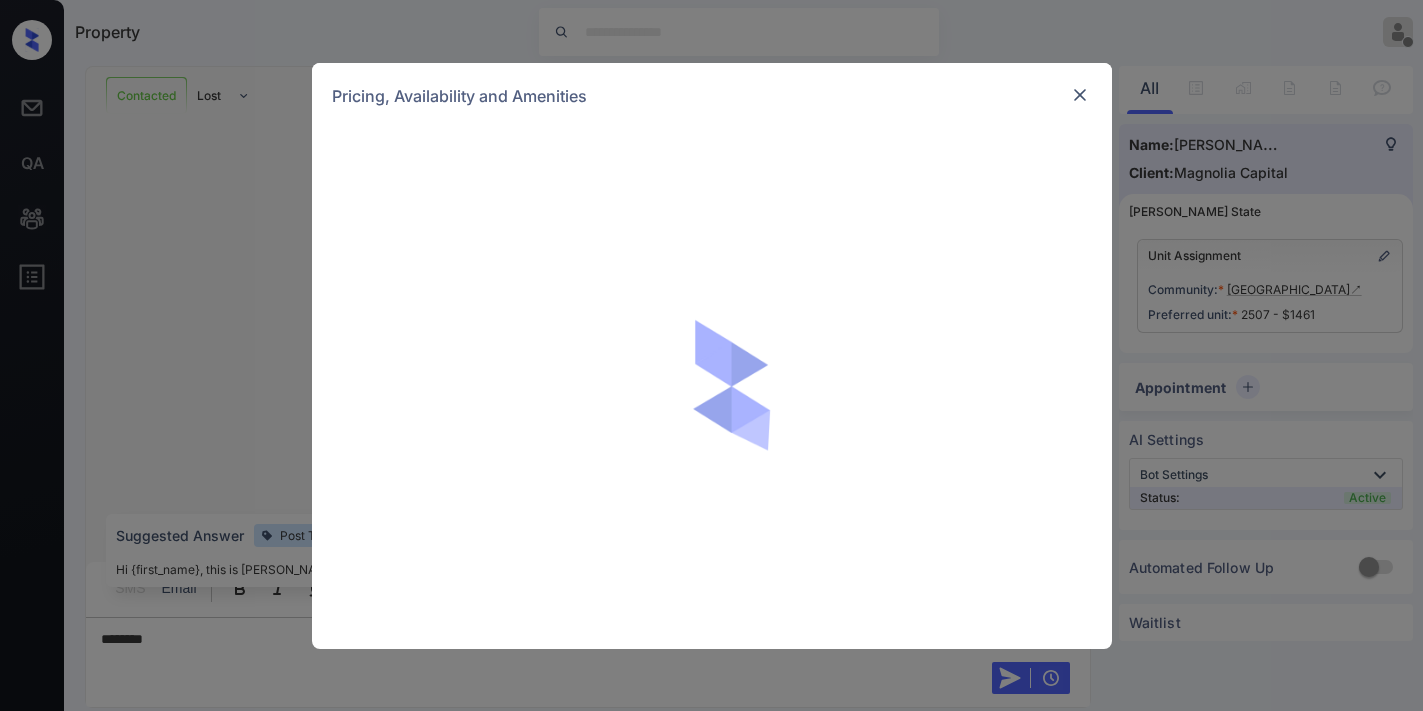 scroll, scrollTop: 0, scrollLeft: 0, axis: both 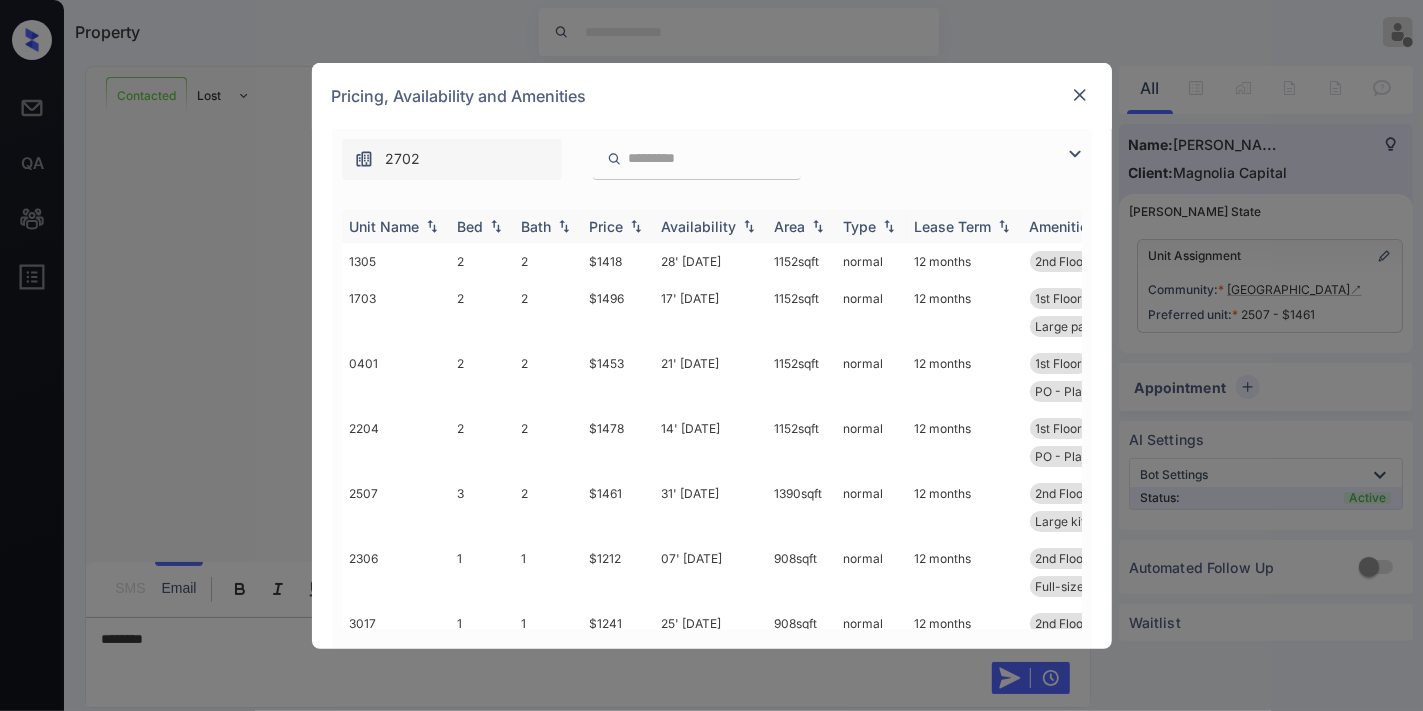 click on "Price" at bounding box center [618, 226] 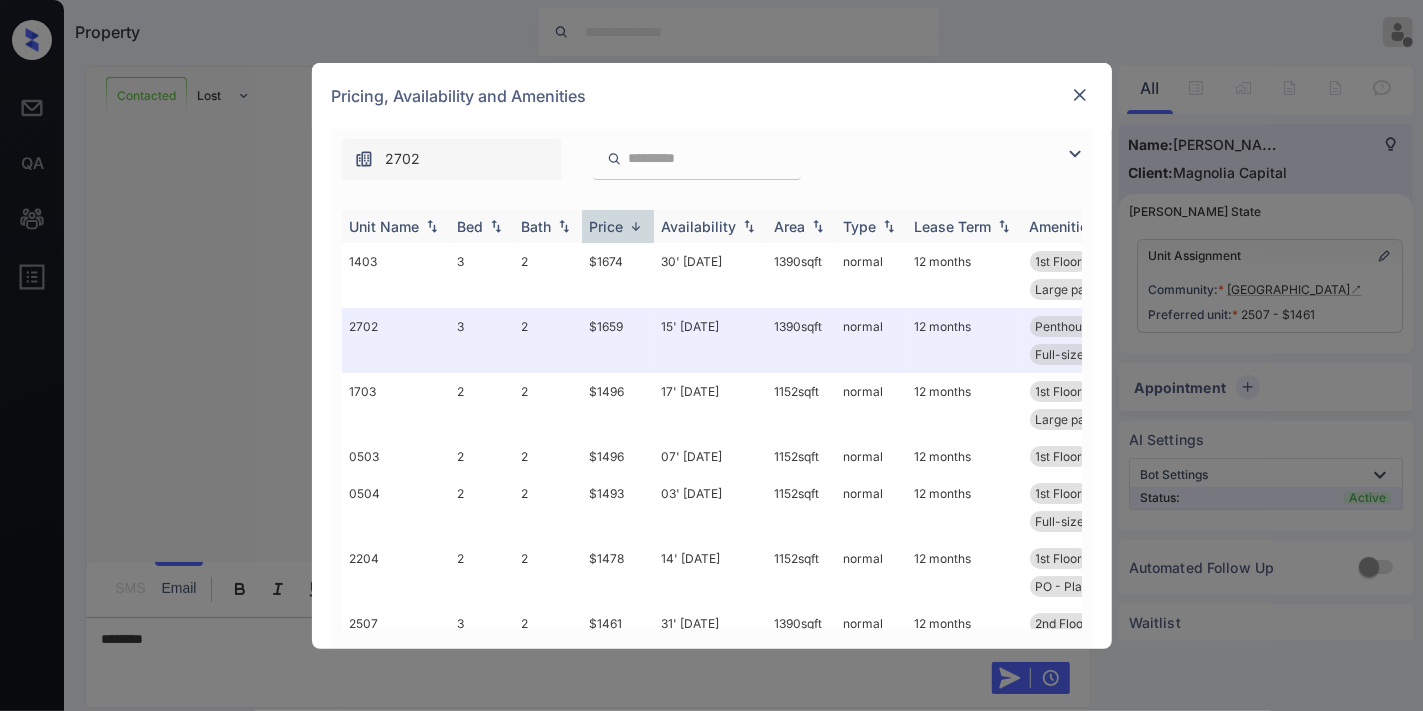 click on "Price" at bounding box center (618, 226) 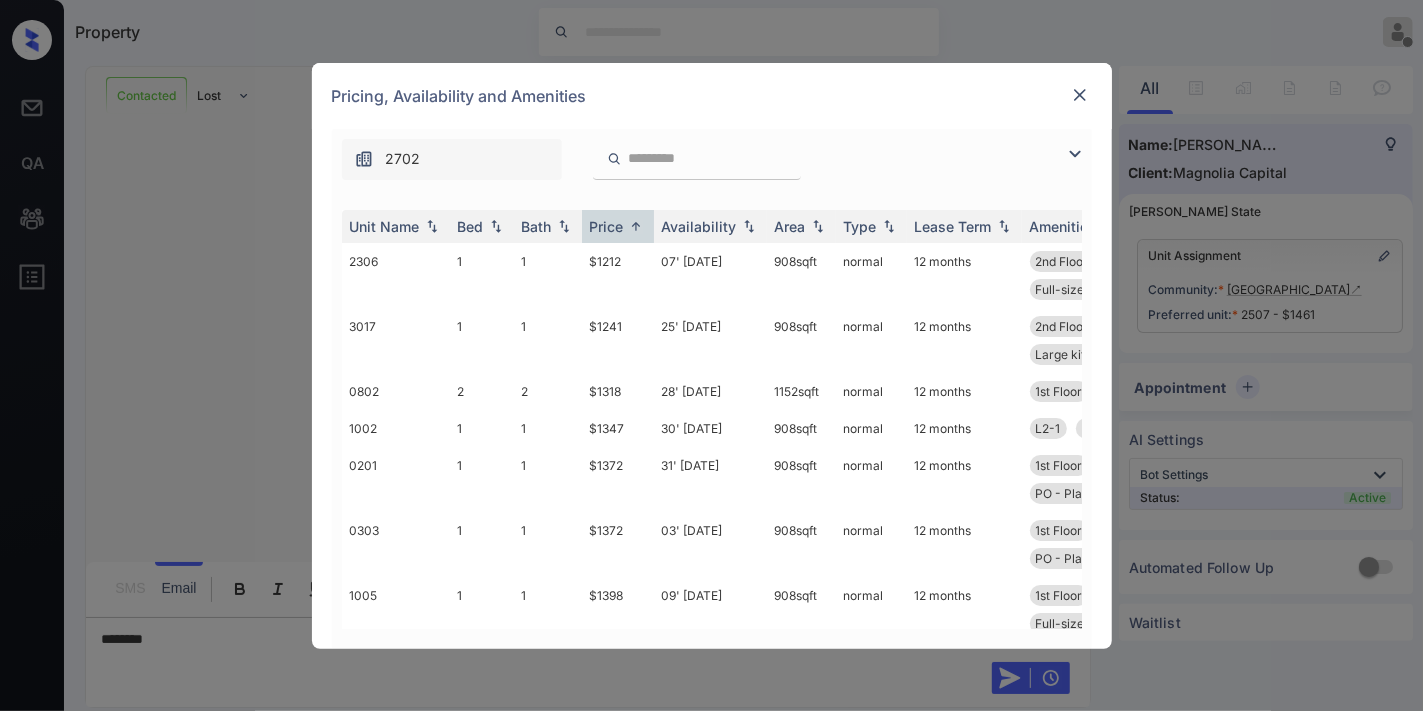 click at bounding box center [1075, 154] 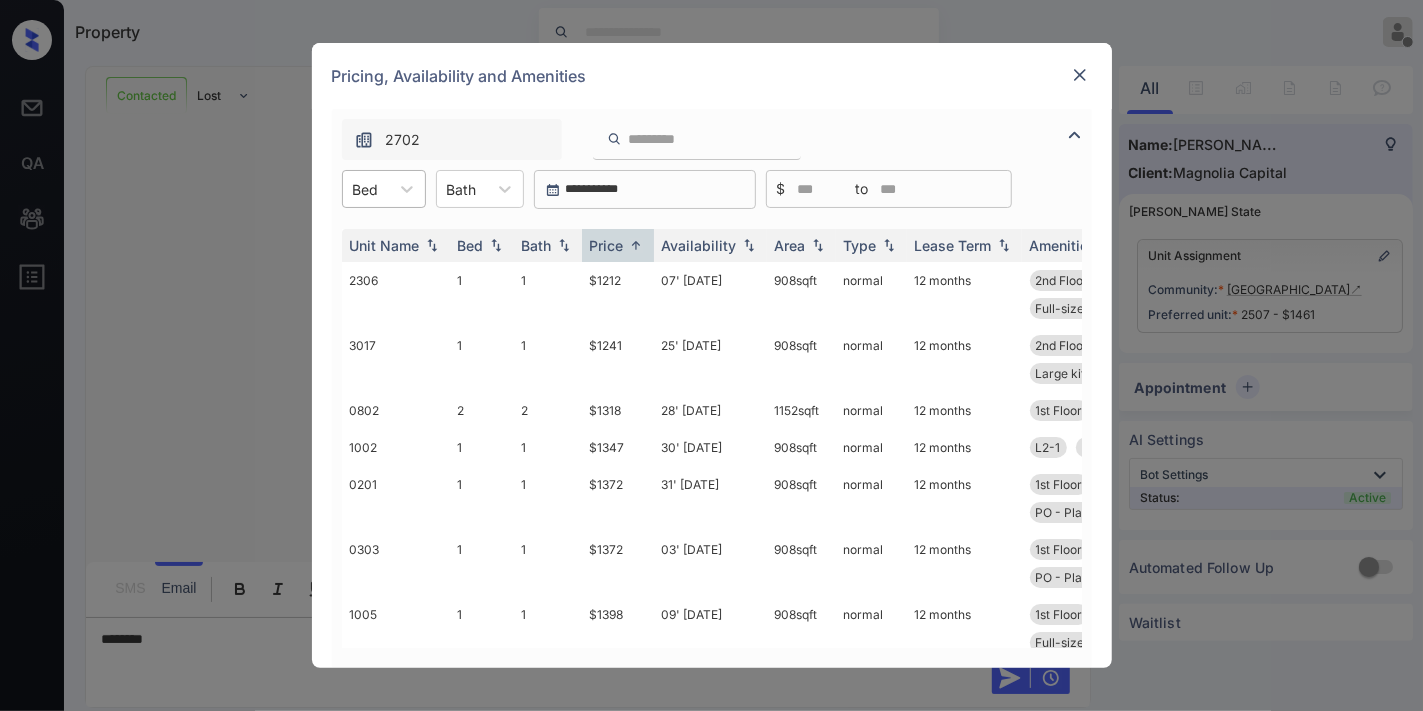 click at bounding box center (366, 189) 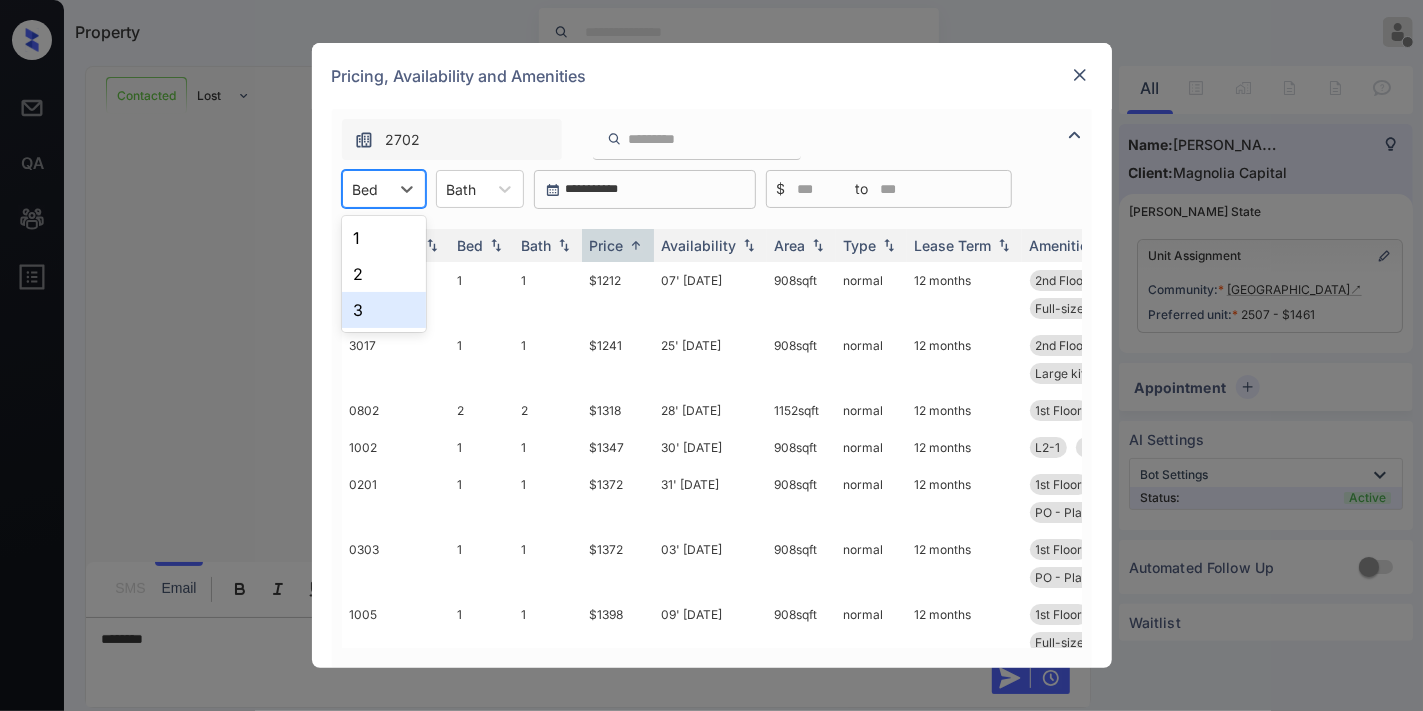 click on "3" at bounding box center (384, 310) 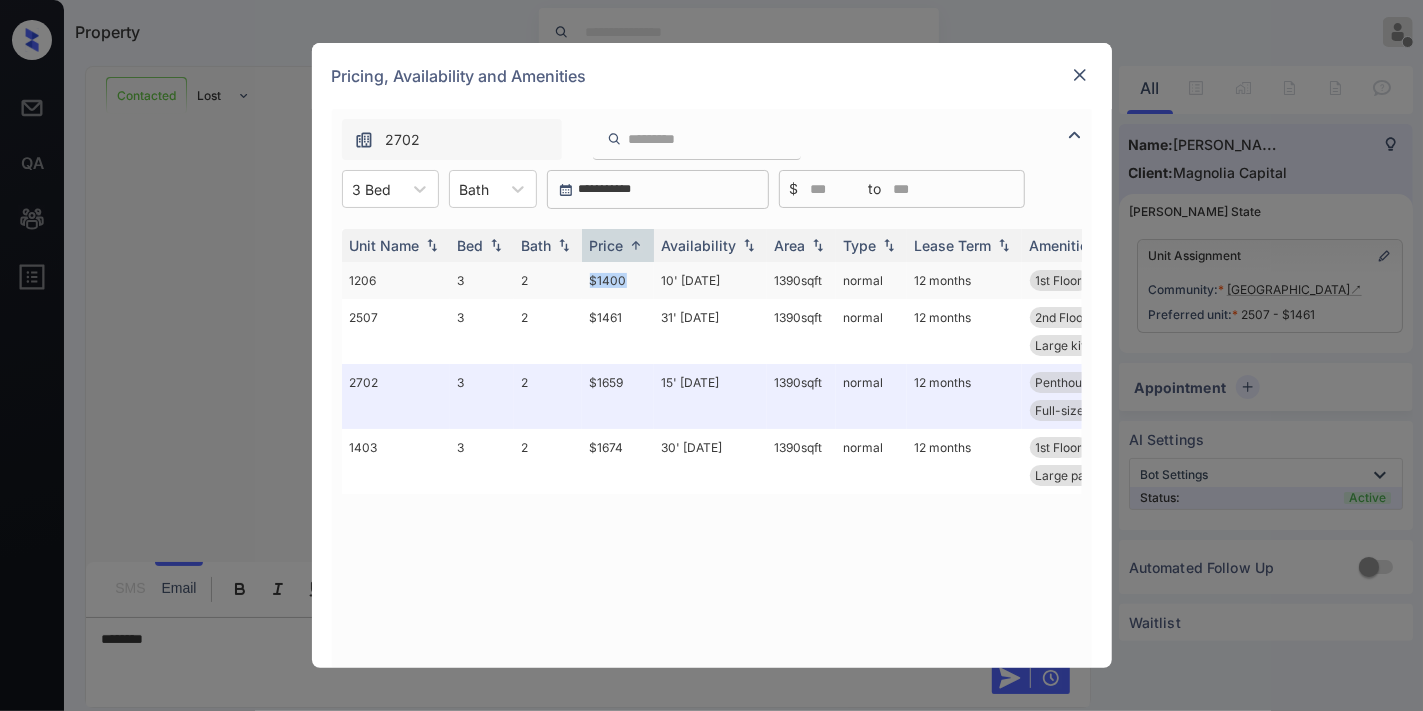 drag, startPoint x: 613, startPoint y: 286, endPoint x: 593, endPoint y: 286, distance: 20 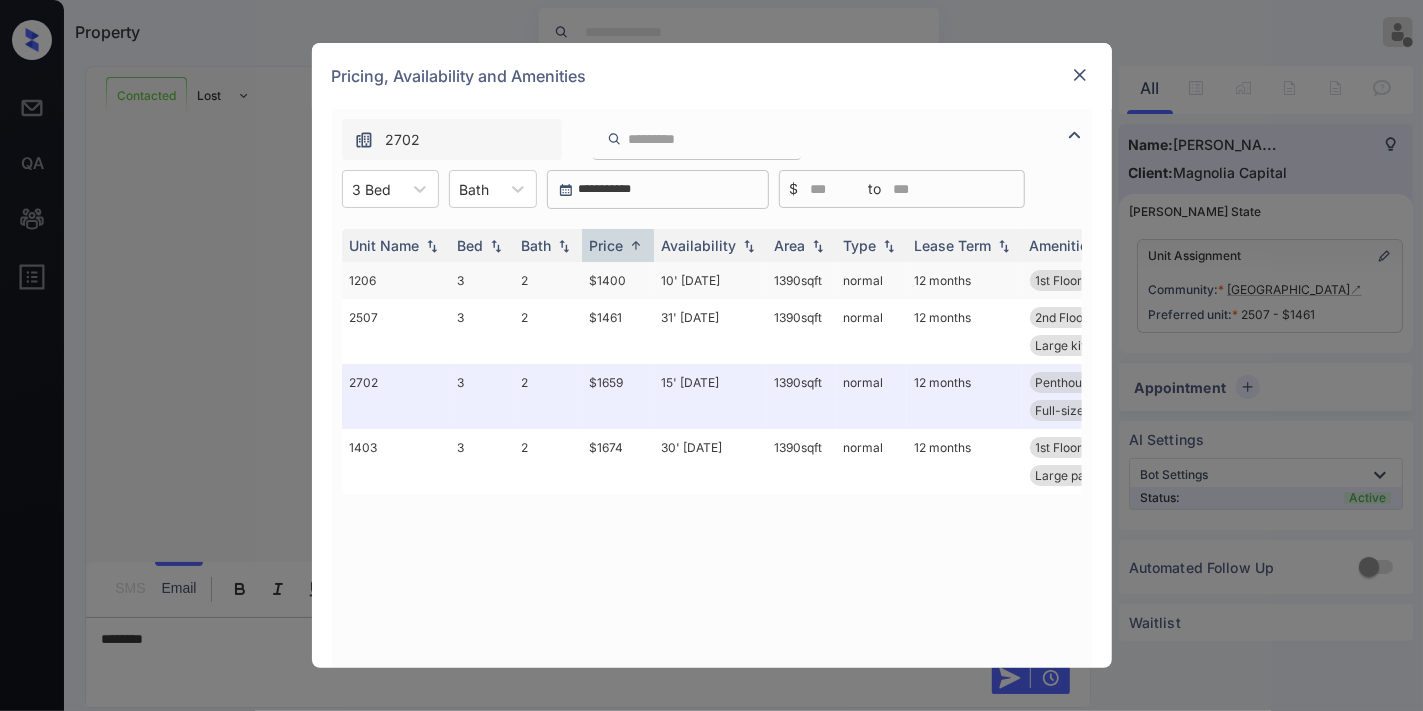 click on "10' [DATE]" at bounding box center [710, 280] 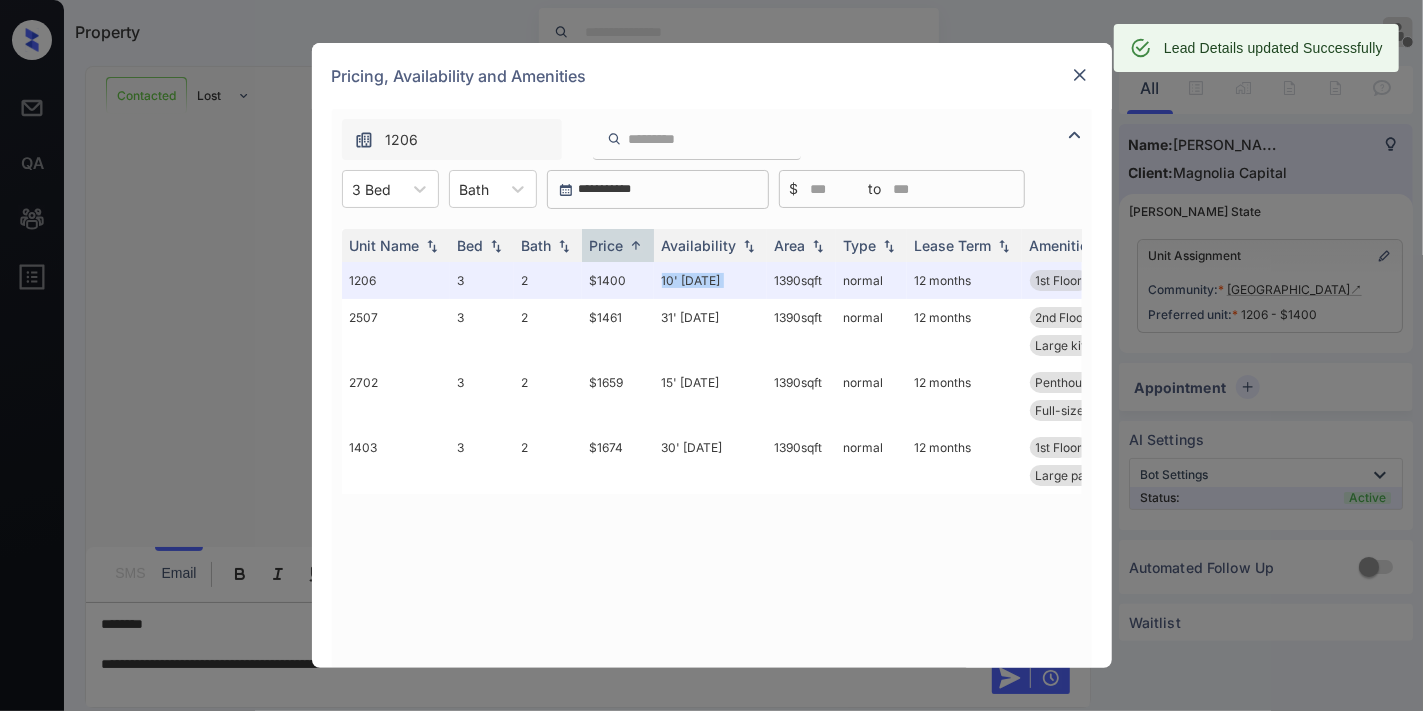 click at bounding box center [1080, 75] 